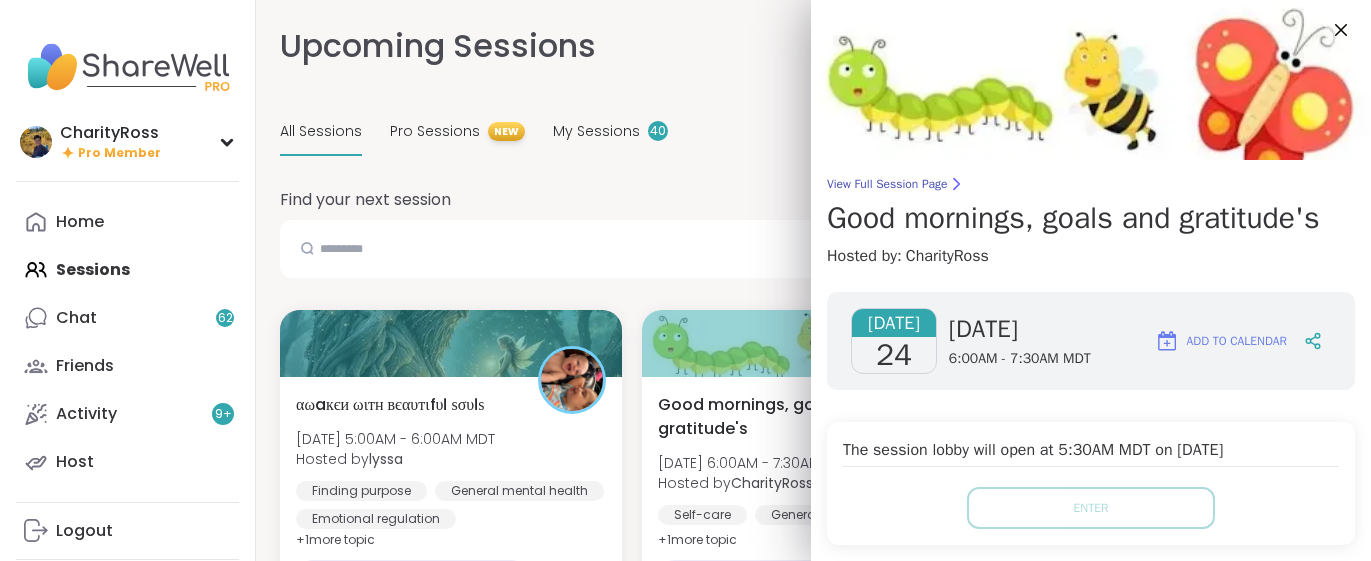 click 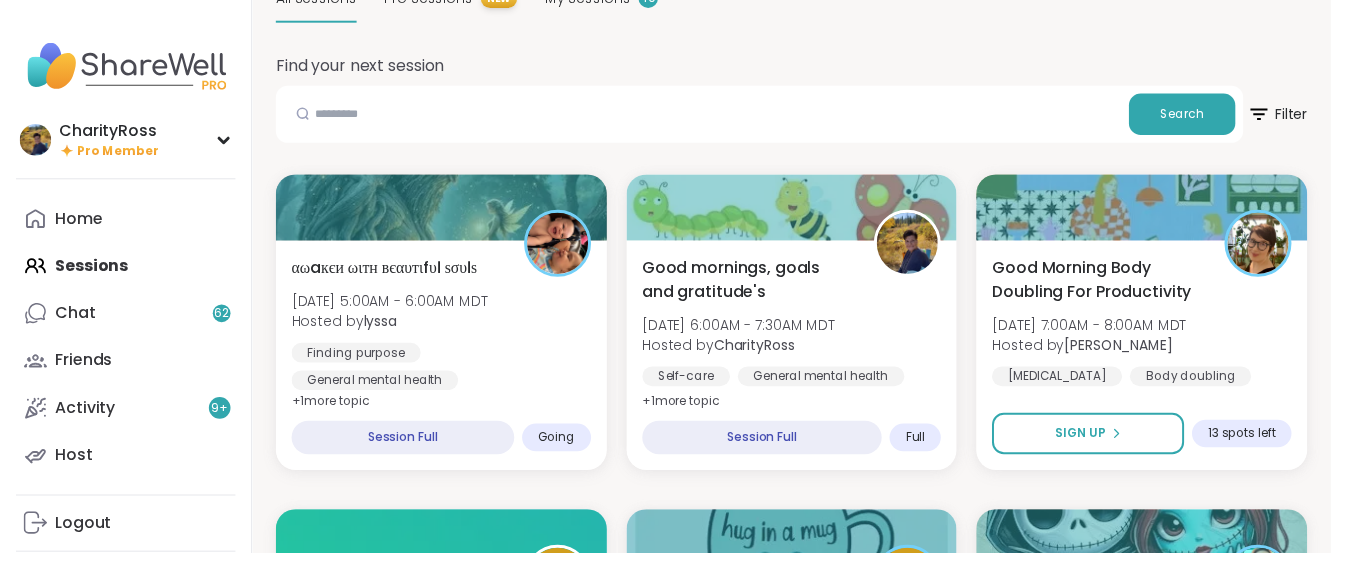 scroll, scrollTop: 133, scrollLeft: 0, axis: vertical 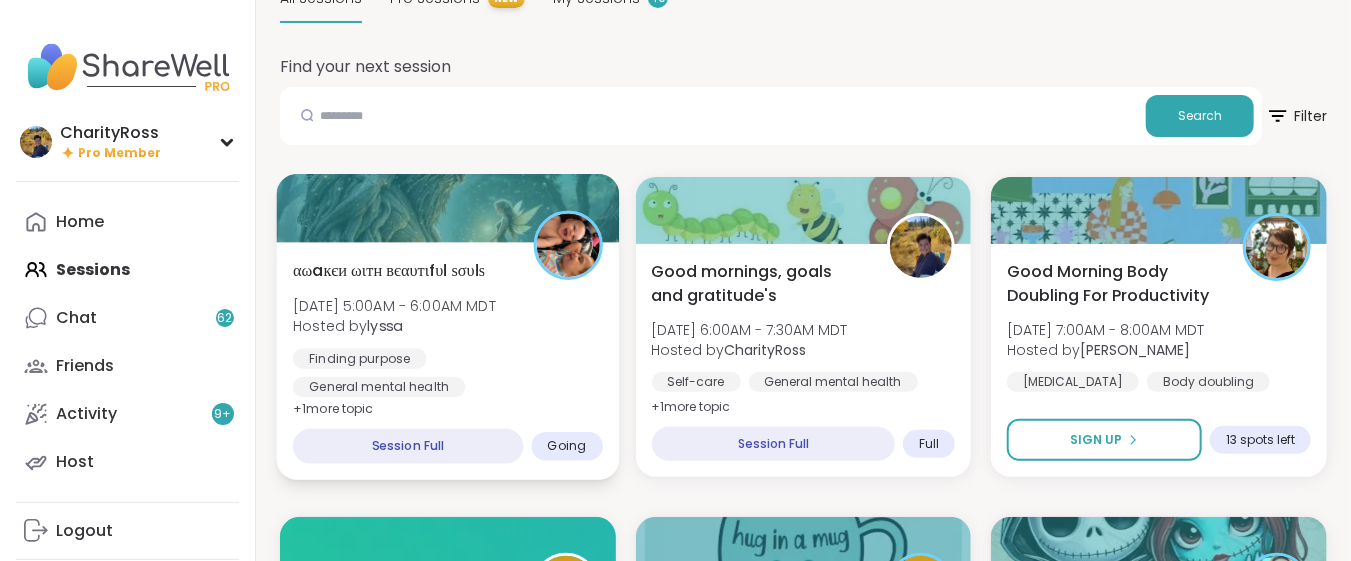 click on "αωaкєи ωιтн вєαυтιfυℓ ѕσυℓѕ Thu, Jul 24 | 5:00AM - 6:00AM MDT Hosted by  lyssa Finding purpose General mental health Emotional regulation + 1  more topic" at bounding box center (448, 341) 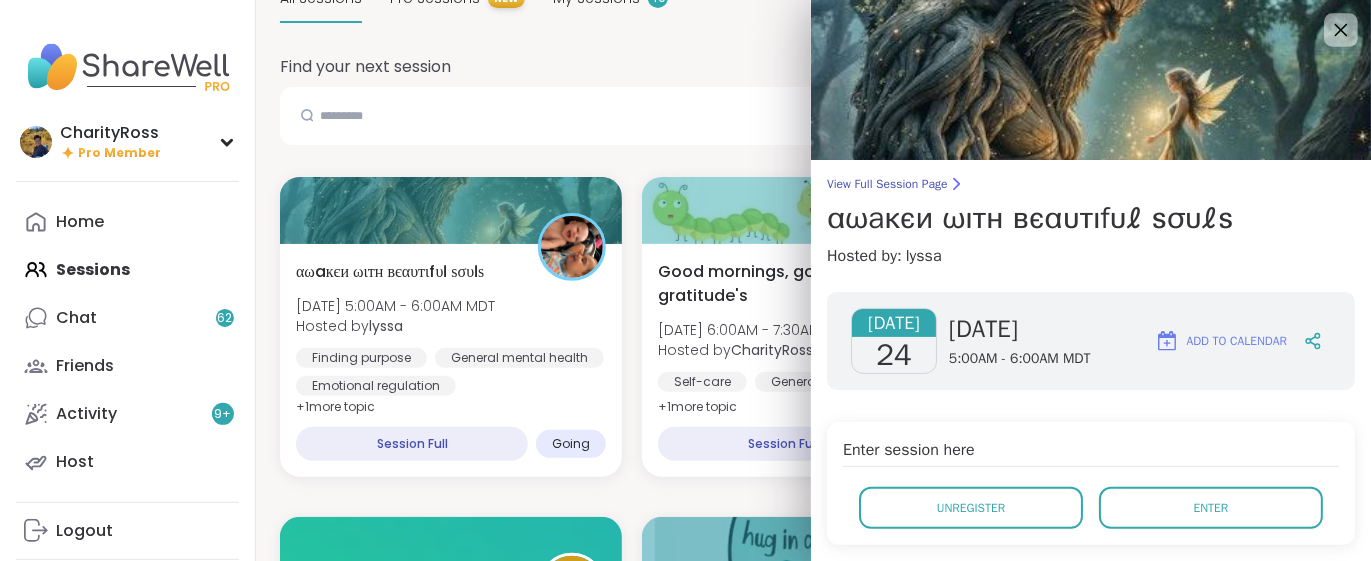 click 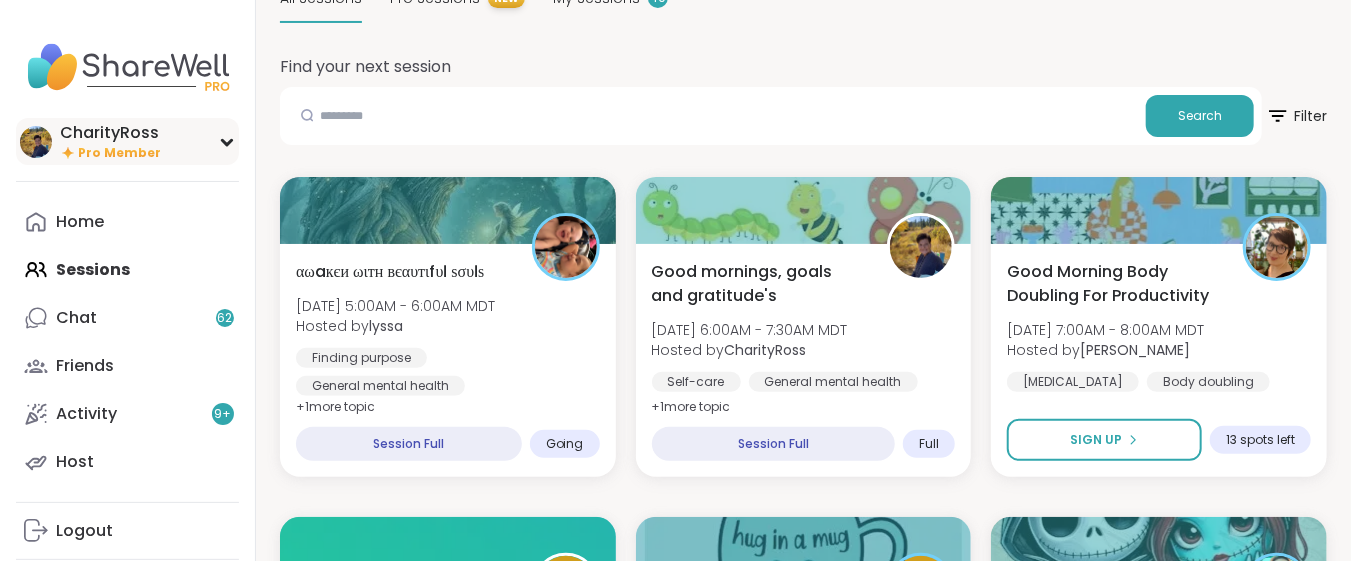 click on "CharityRoss" at bounding box center (110, 133) 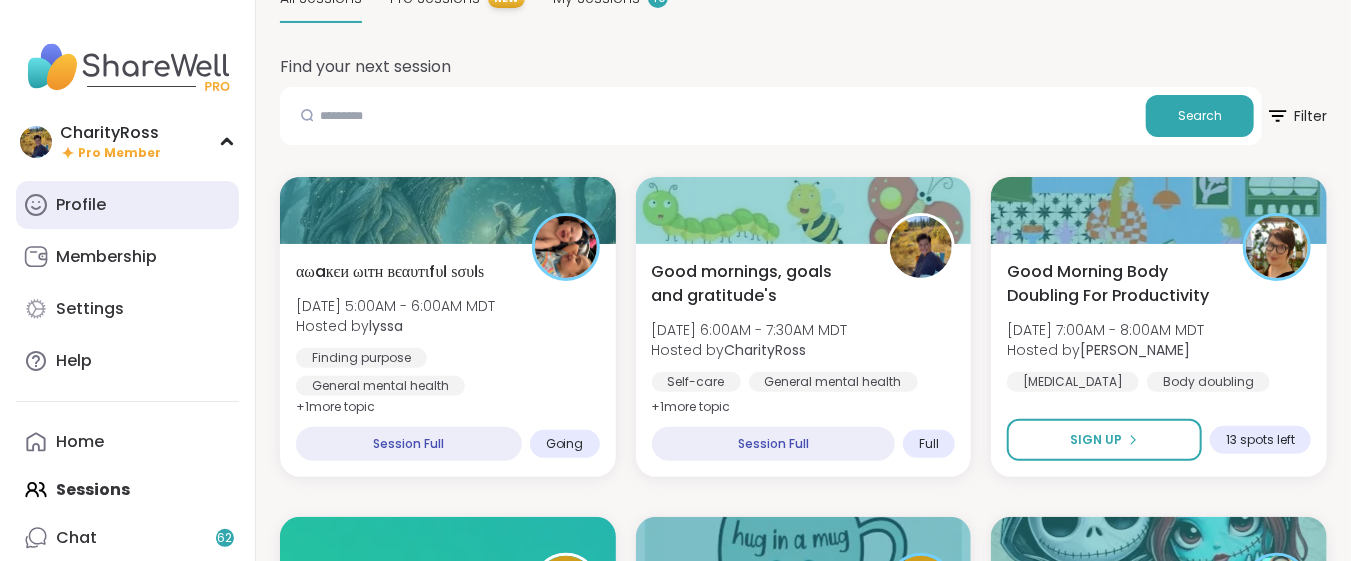 click on "Profile" at bounding box center [127, 205] 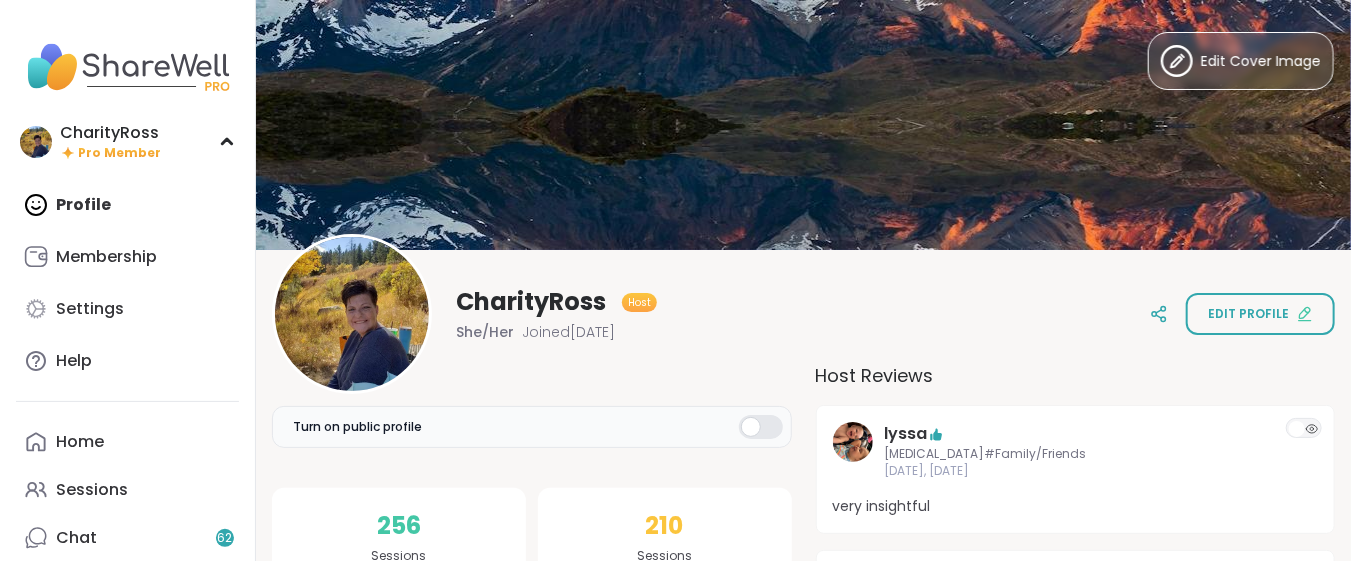 scroll, scrollTop: 0, scrollLeft: 0, axis: both 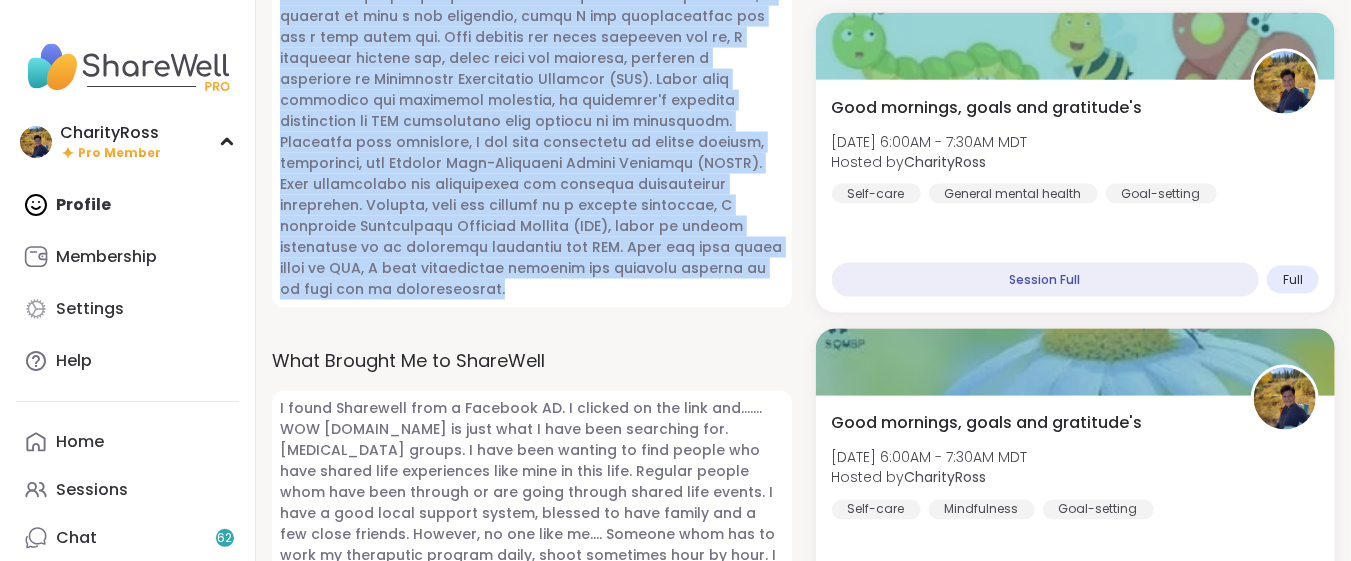 drag, startPoint x: 280, startPoint y: 112, endPoint x: 752, endPoint y: 255, distance: 493.18658 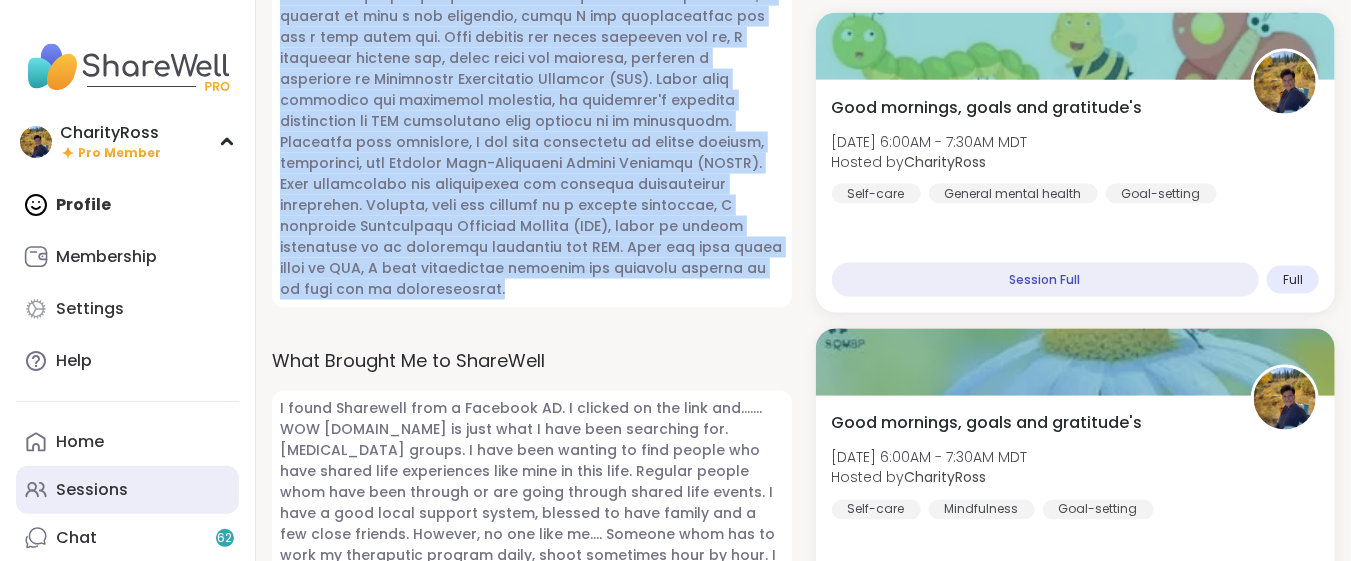 click on "Sessions" at bounding box center (92, 490) 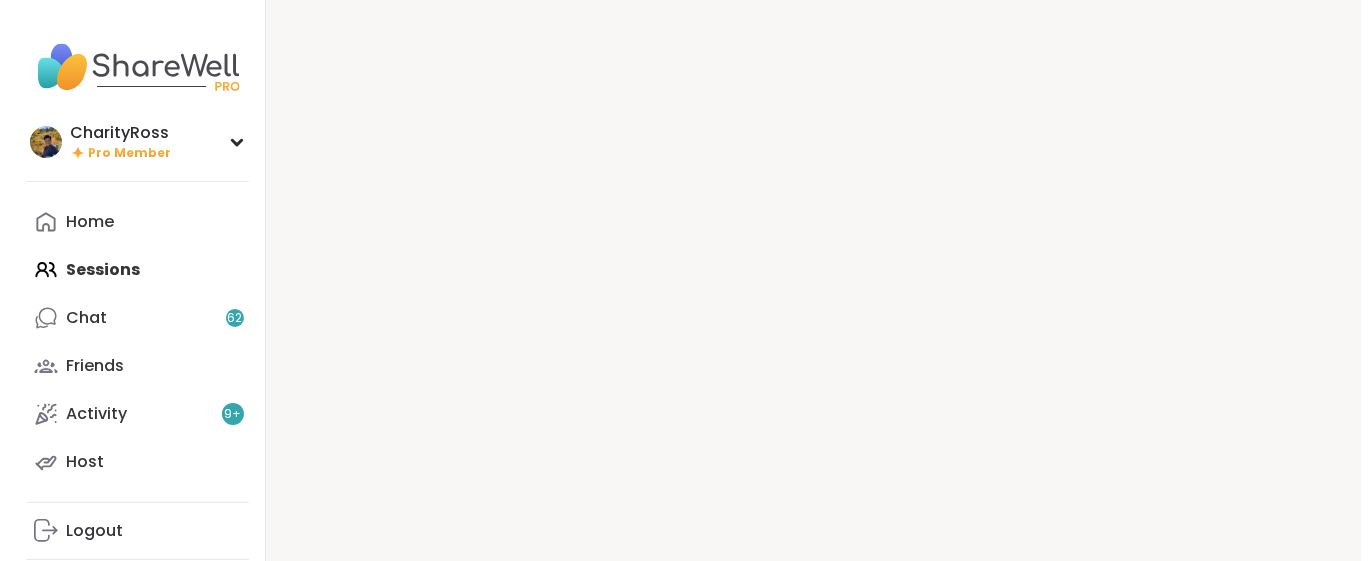 scroll, scrollTop: 0, scrollLeft: 0, axis: both 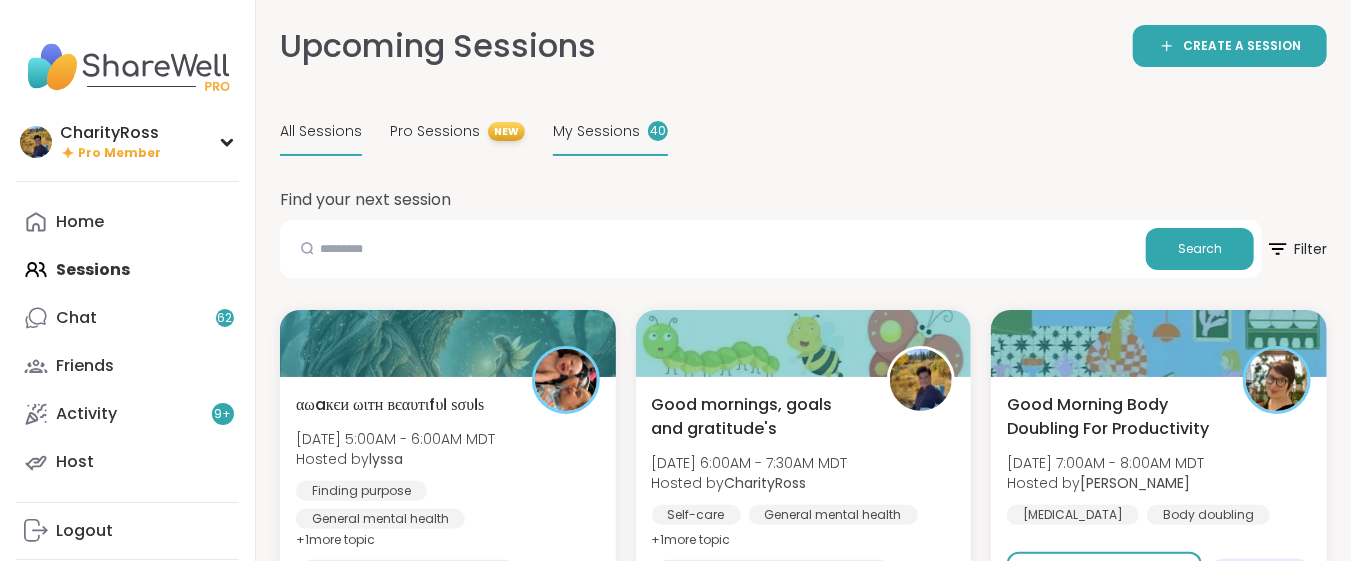 click on "My Sessions" at bounding box center (596, 131) 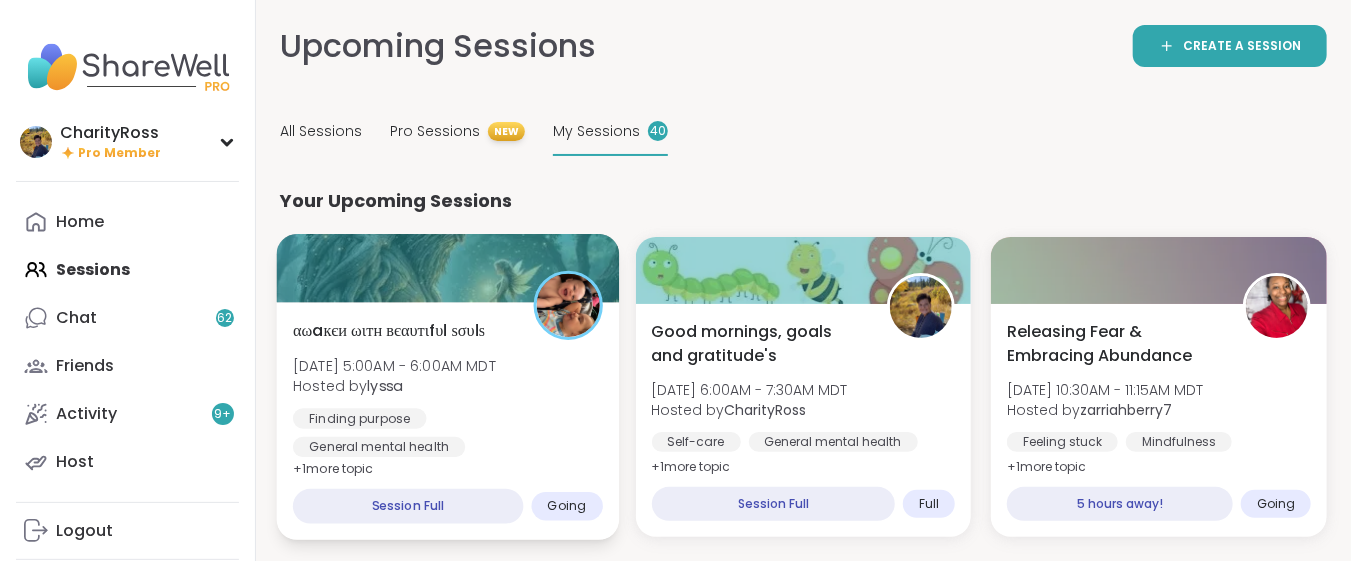 click on "Hosted by  lyssa" at bounding box center (394, 386) 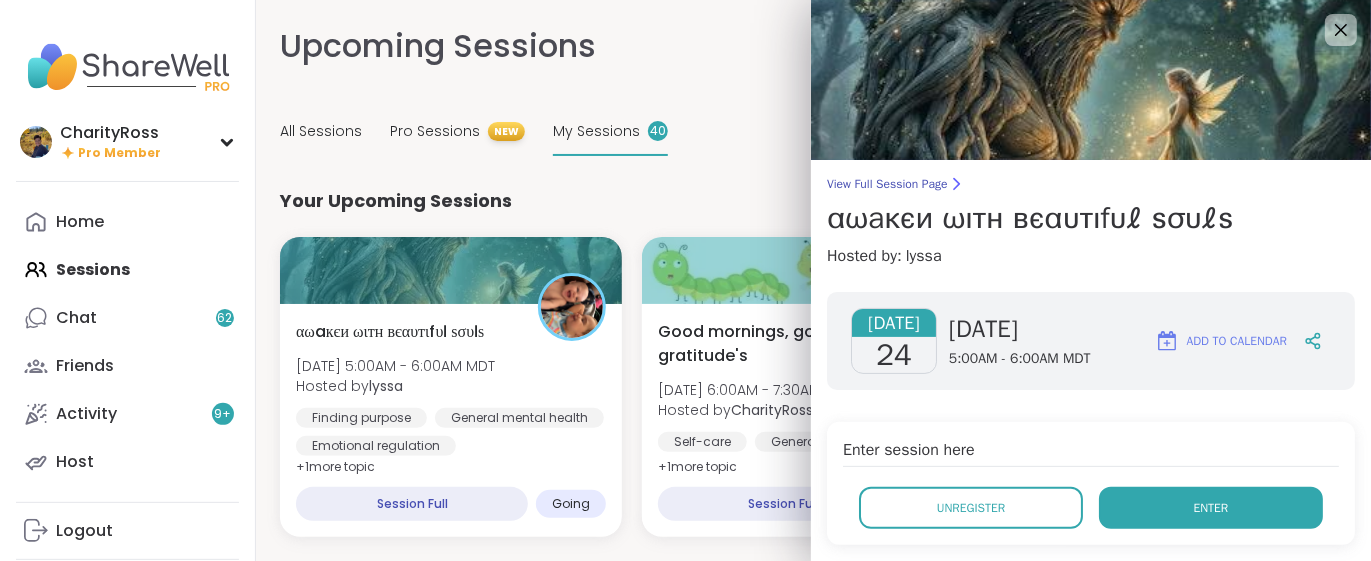 click on "Enter" at bounding box center [1211, 508] 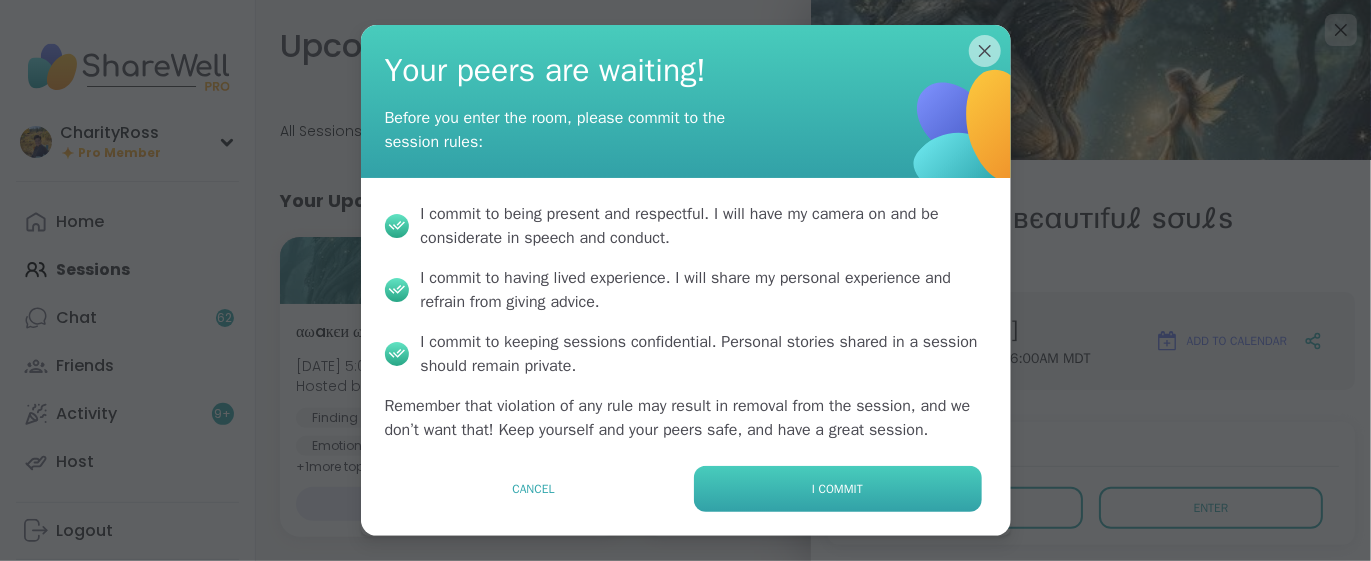 click on "I commit" at bounding box center [838, 489] 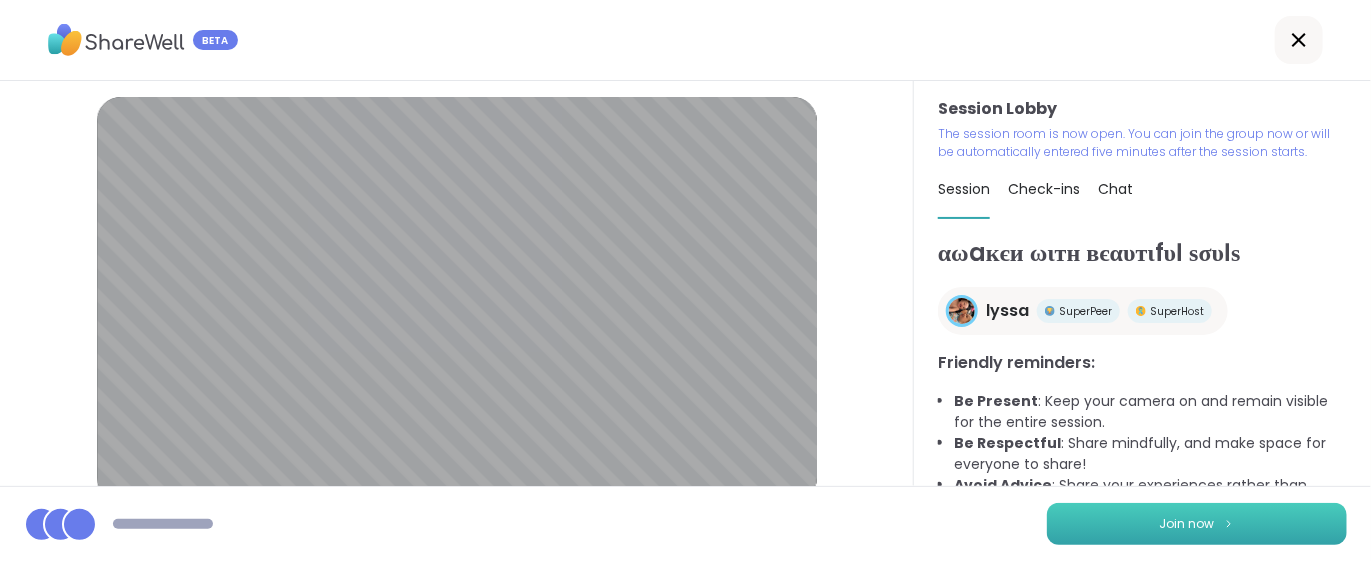 click on "Join now" at bounding box center (1197, 524) 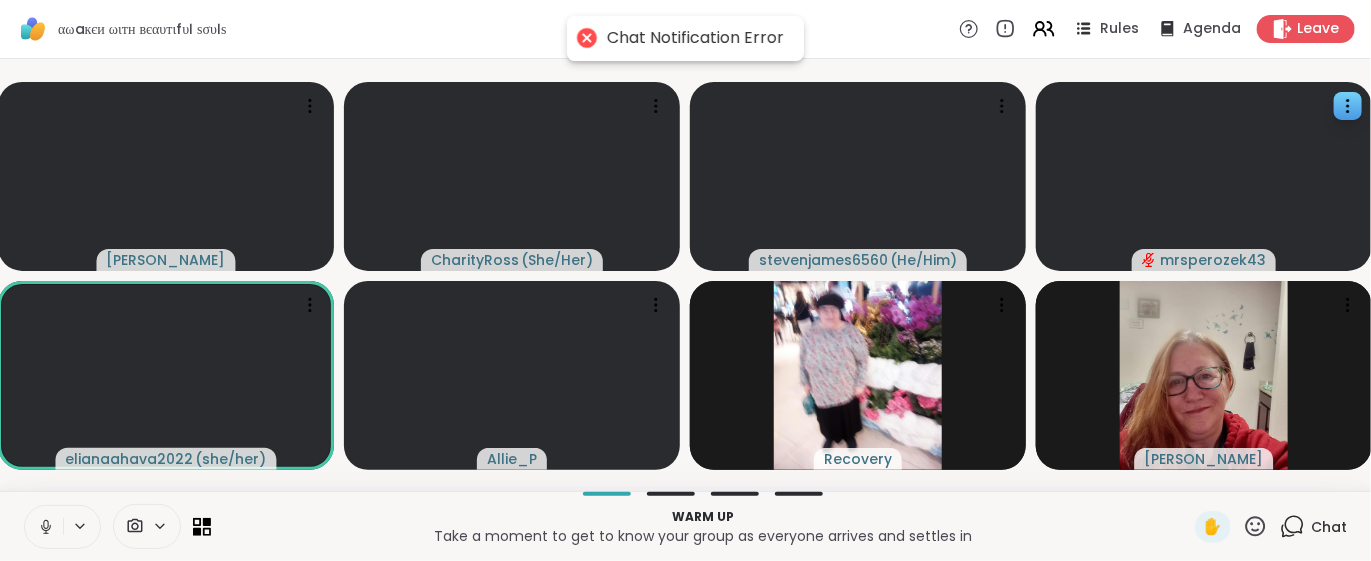 click at bounding box center [1204, 176] 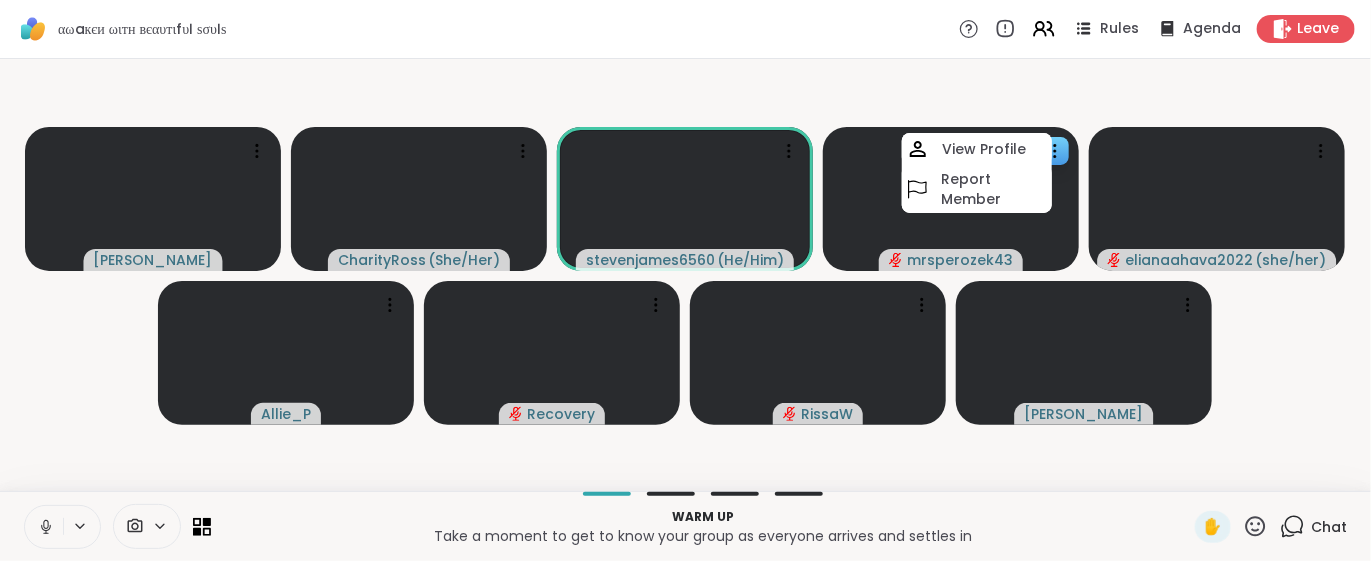 click on "Chuck CharityRoss ( She/Her ) stevenjames6560 ( He/Him ) mrsperozek43 View Profile Report Member elianaahava2022 ( she/her ) Allie_P Recovery RissaW dodi" at bounding box center [685, 275] 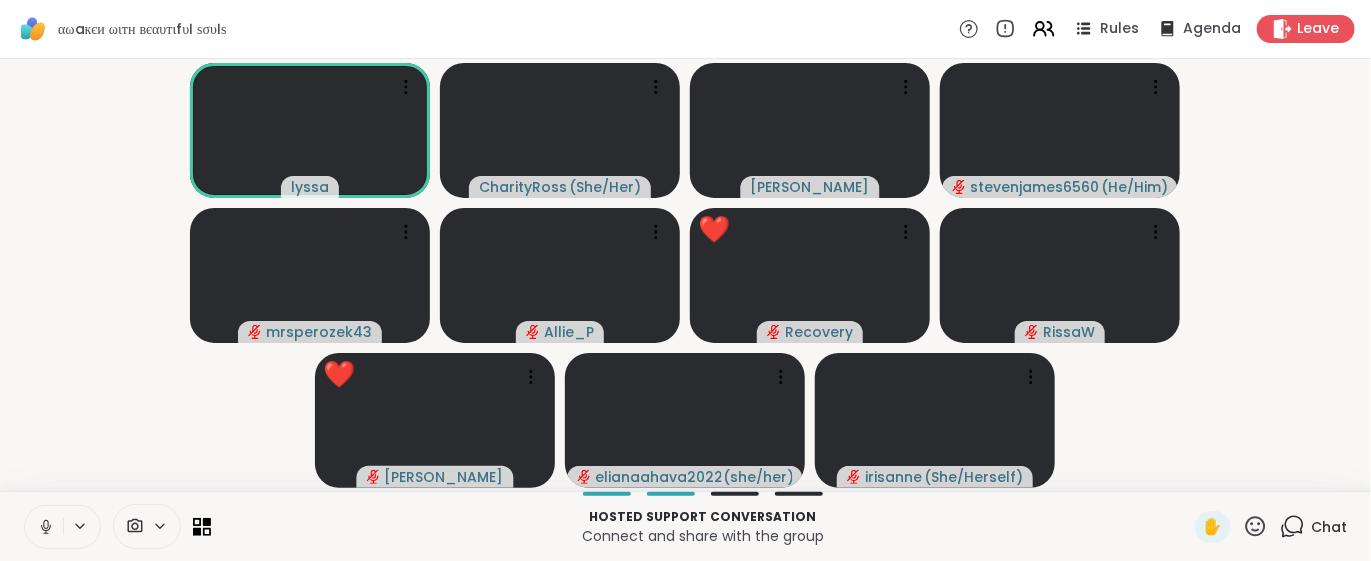 click 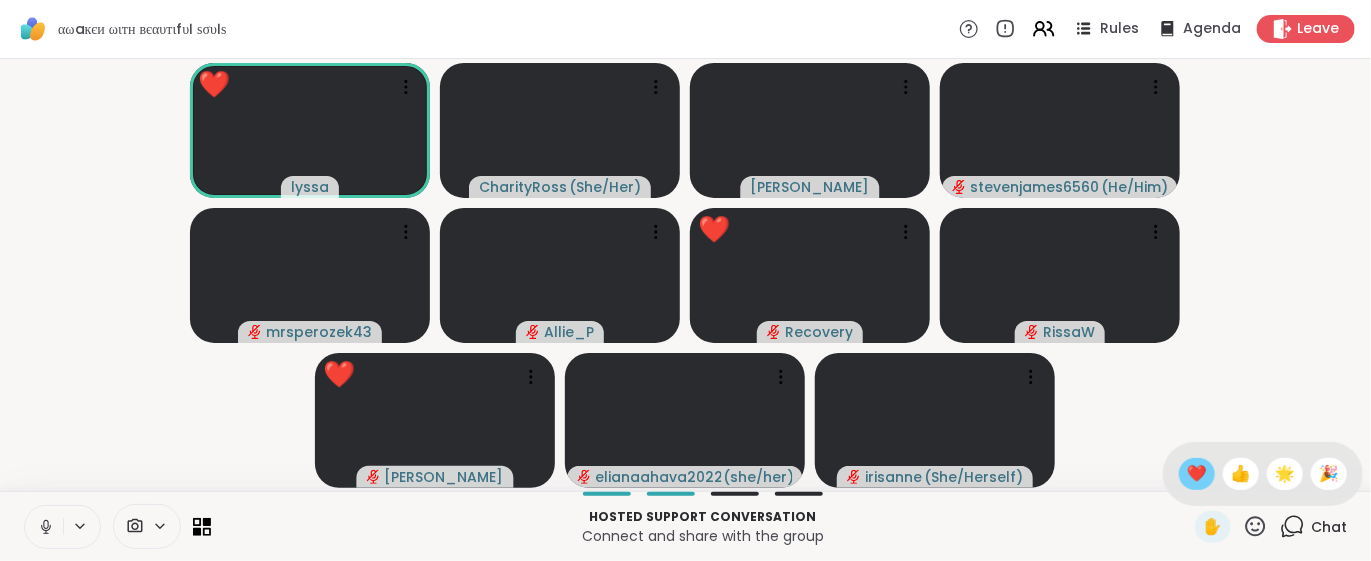 click on "❤️" at bounding box center [1197, 474] 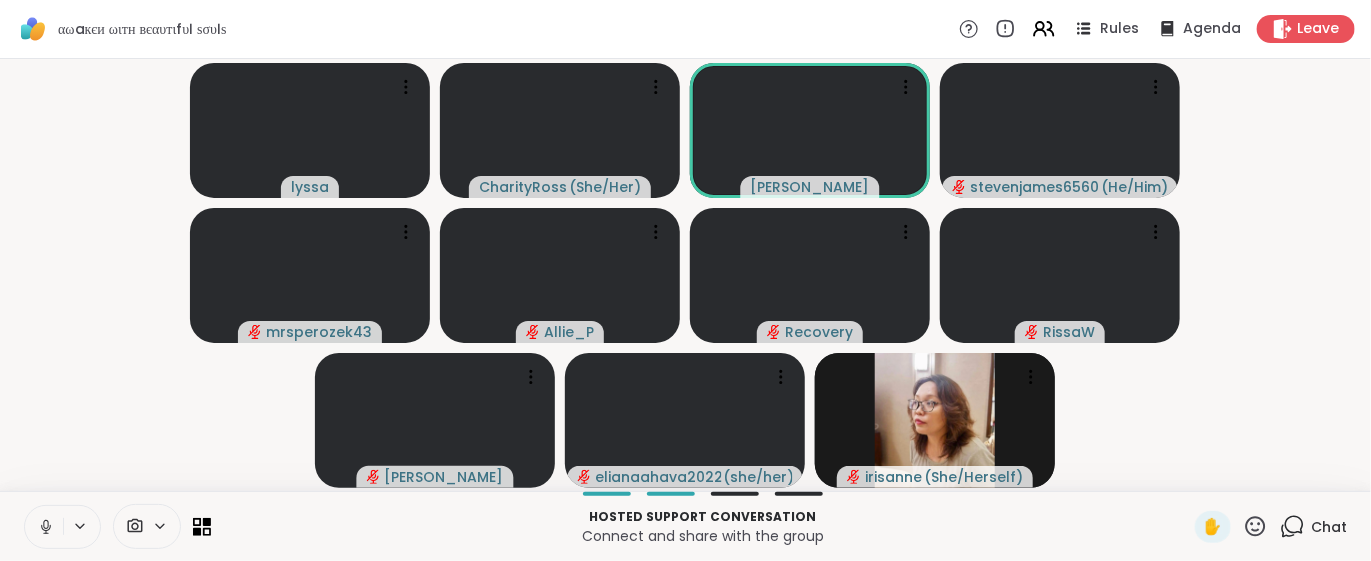 drag, startPoint x: 1230, startPoint y: 527, endPoint x: 1234, endPoint y: 516, distance: 11.7046995 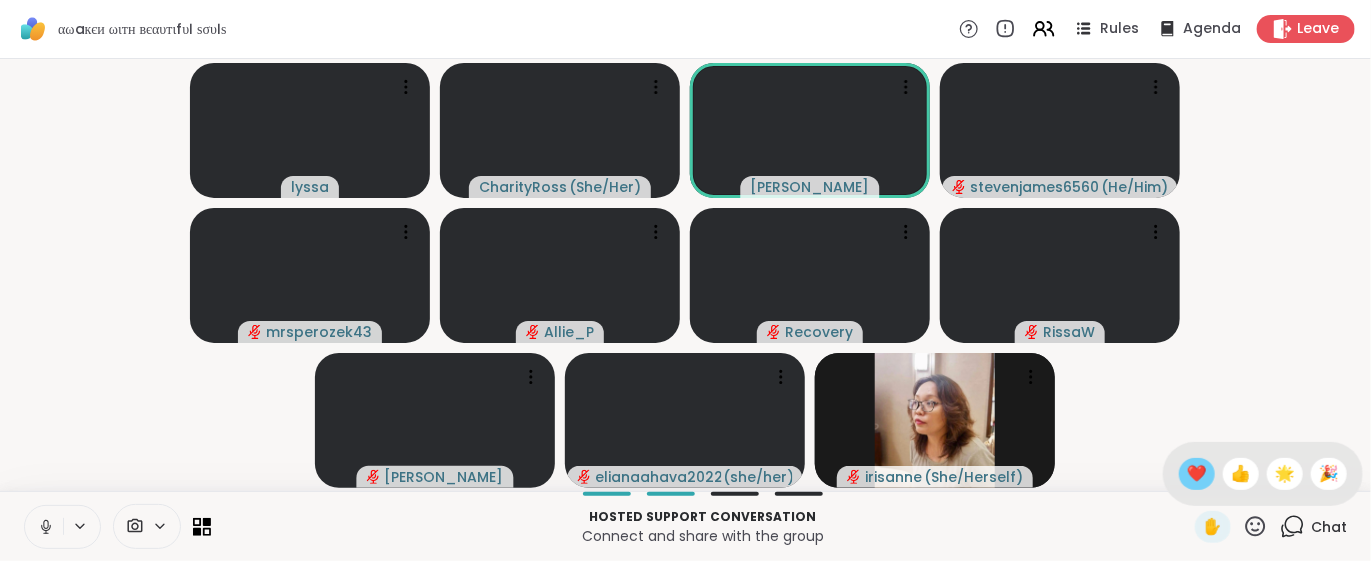 click on "❤️" at bounding box center (1197, 474) 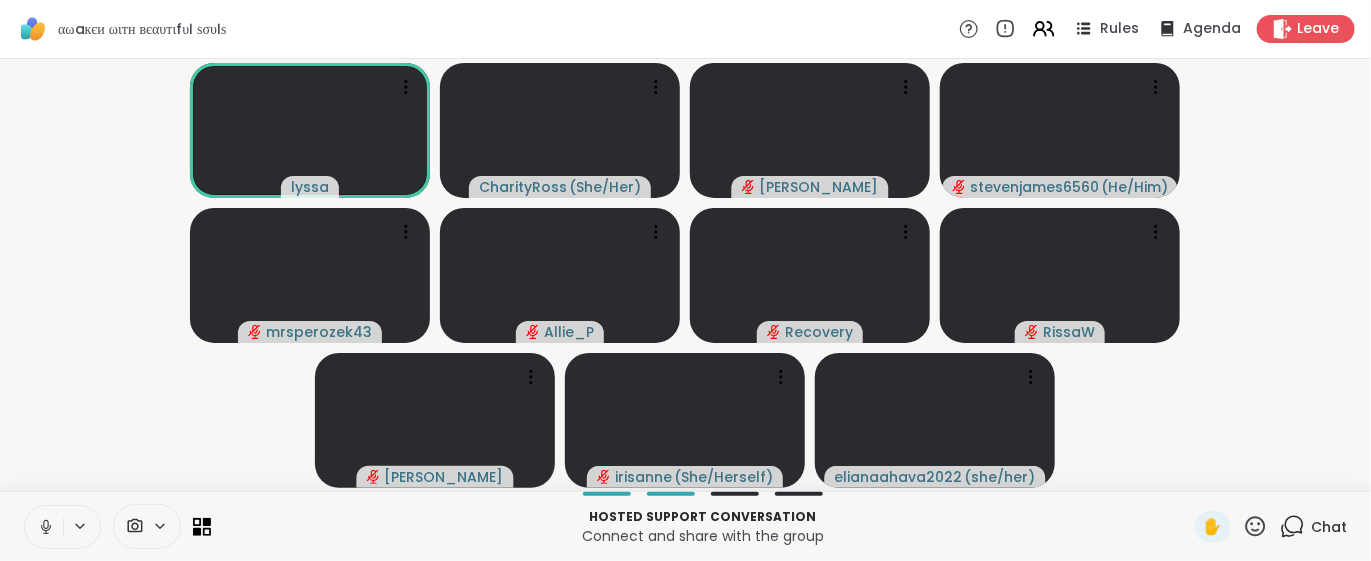 click 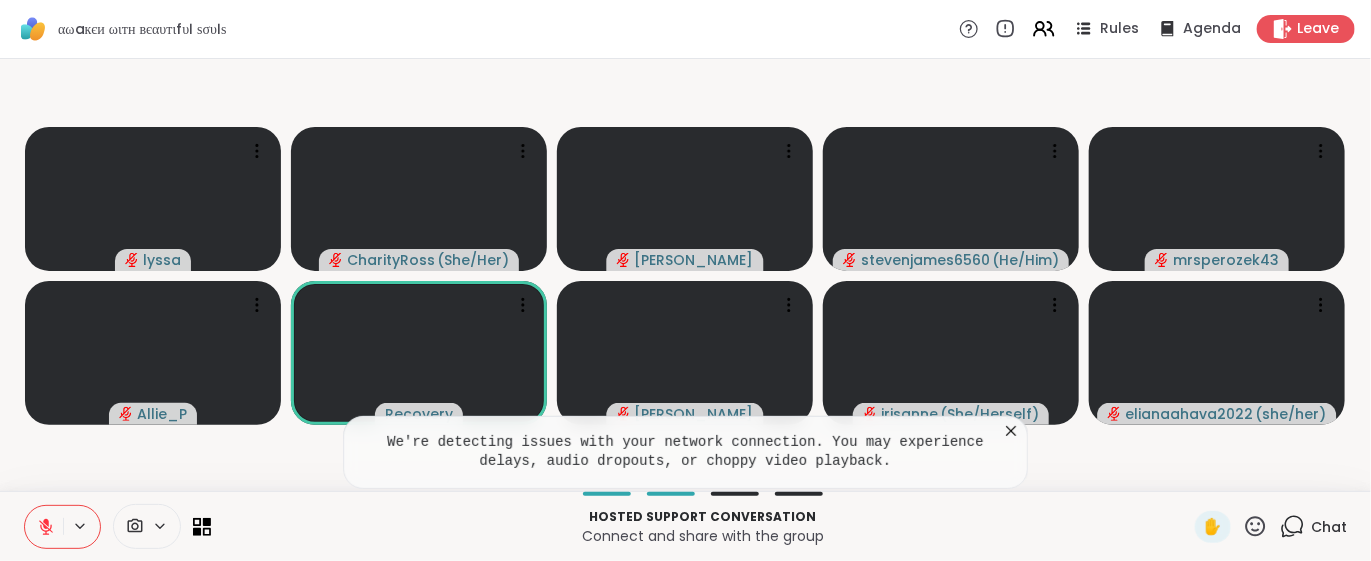 click 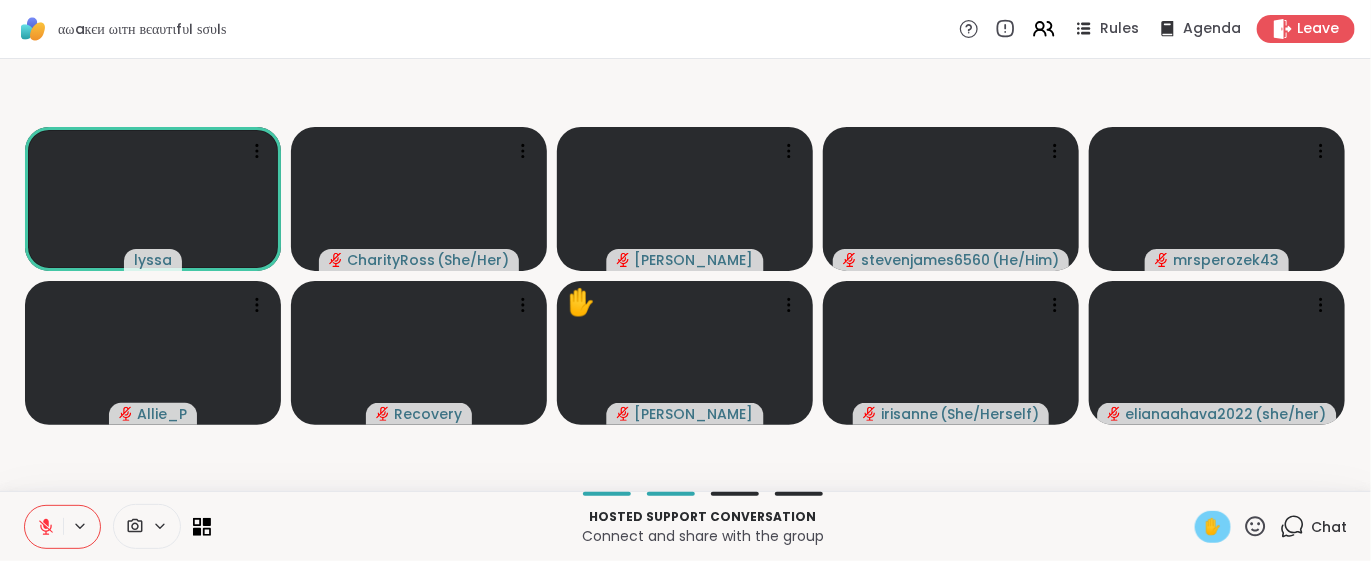 click on "✋" at bounding box center [1213, 527] 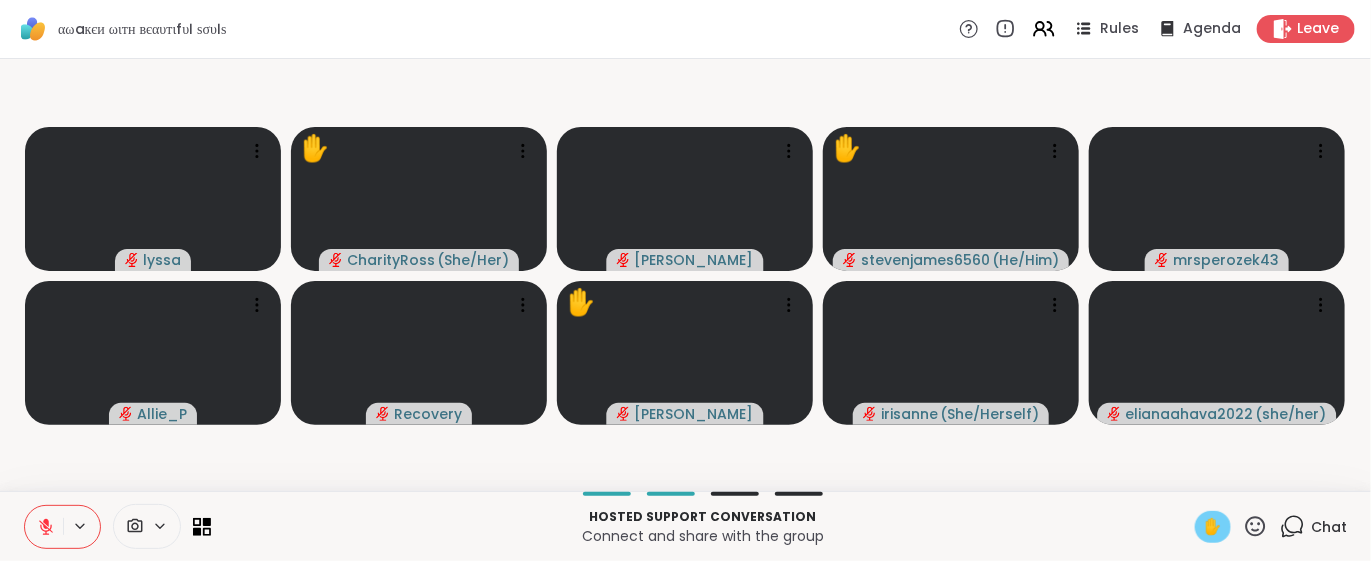 click on "✋" at bounding box center [1213, 527] 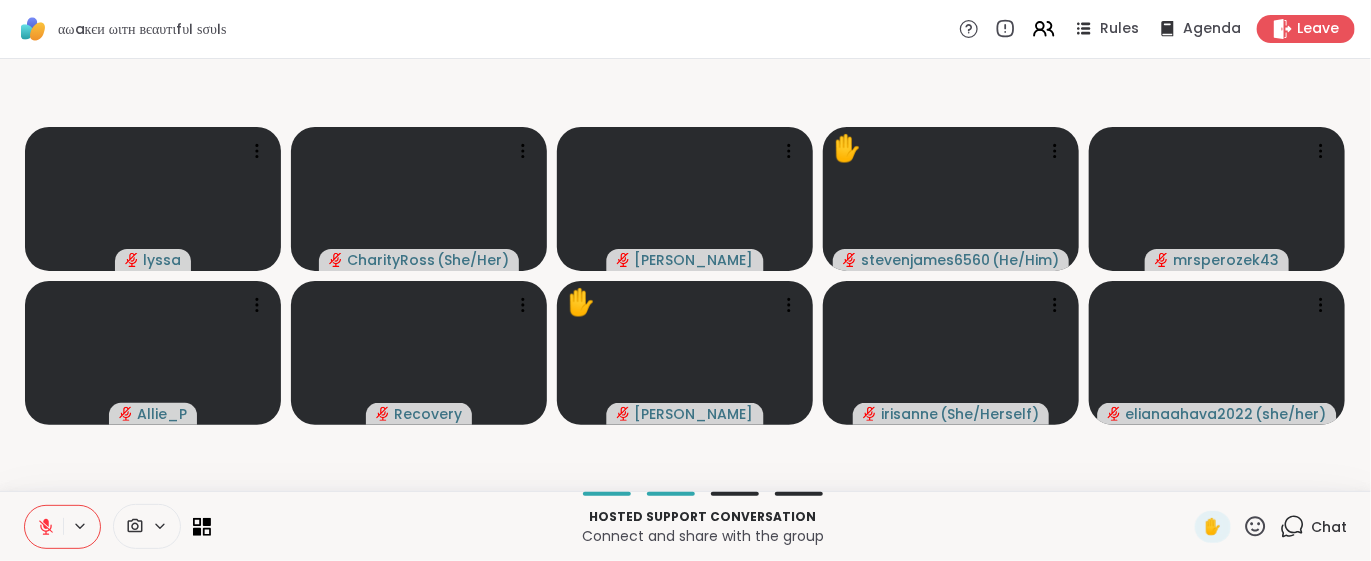 click 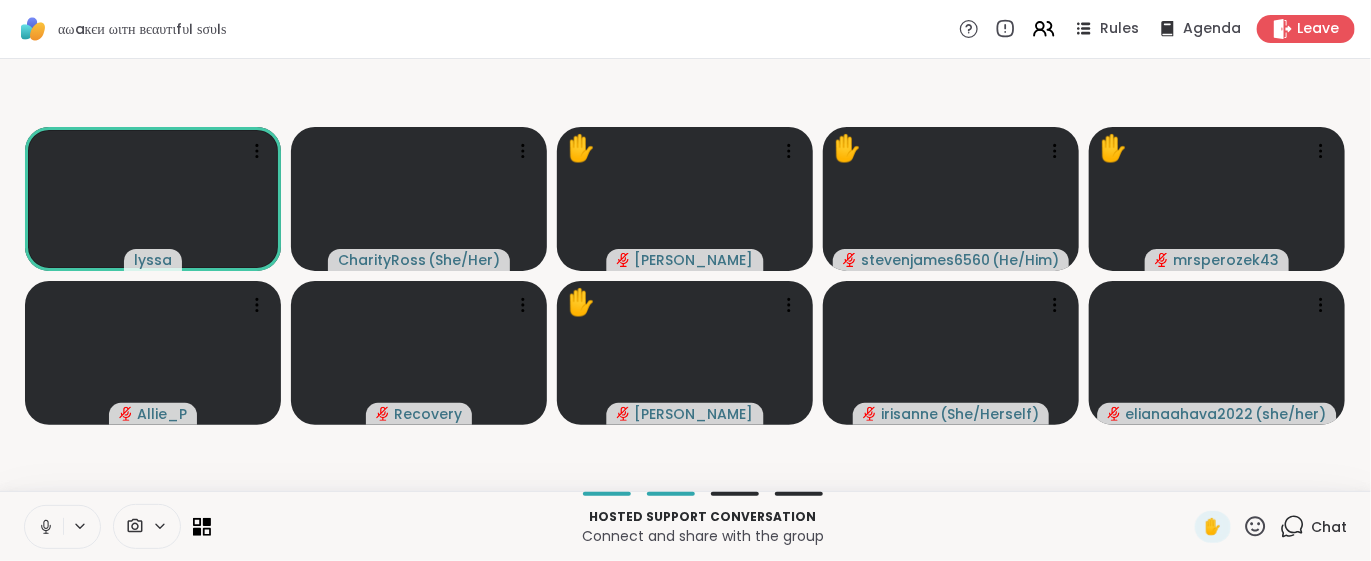 click 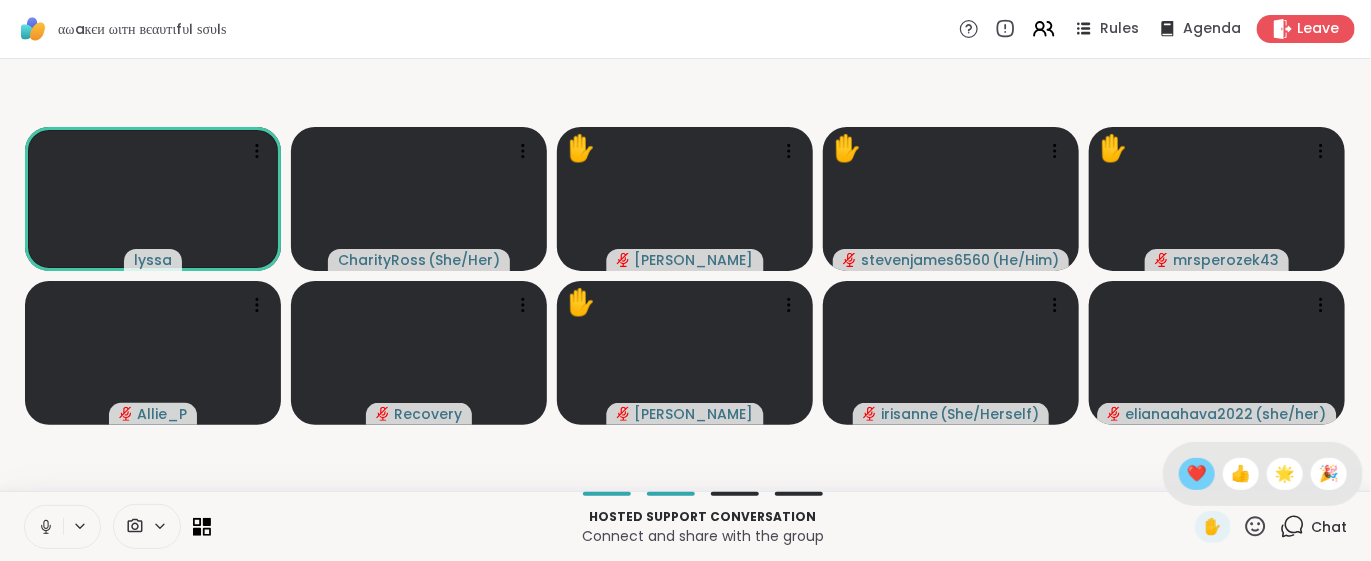 click on "❤️" at bounding box center [1197, 474] 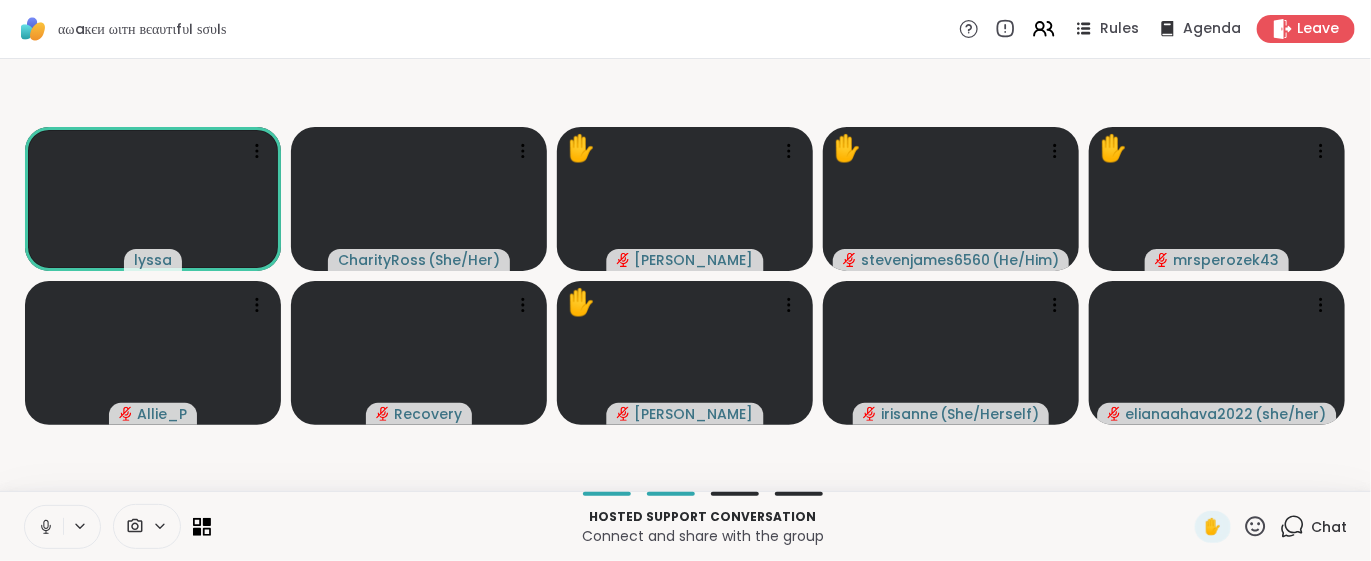 click 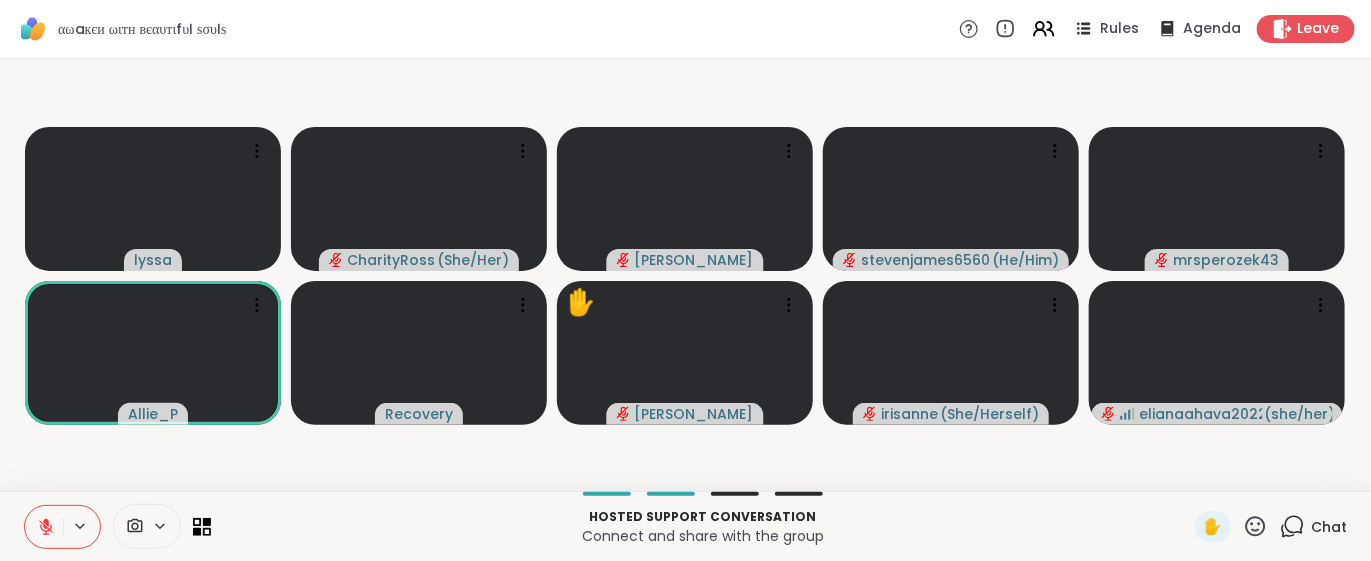 type 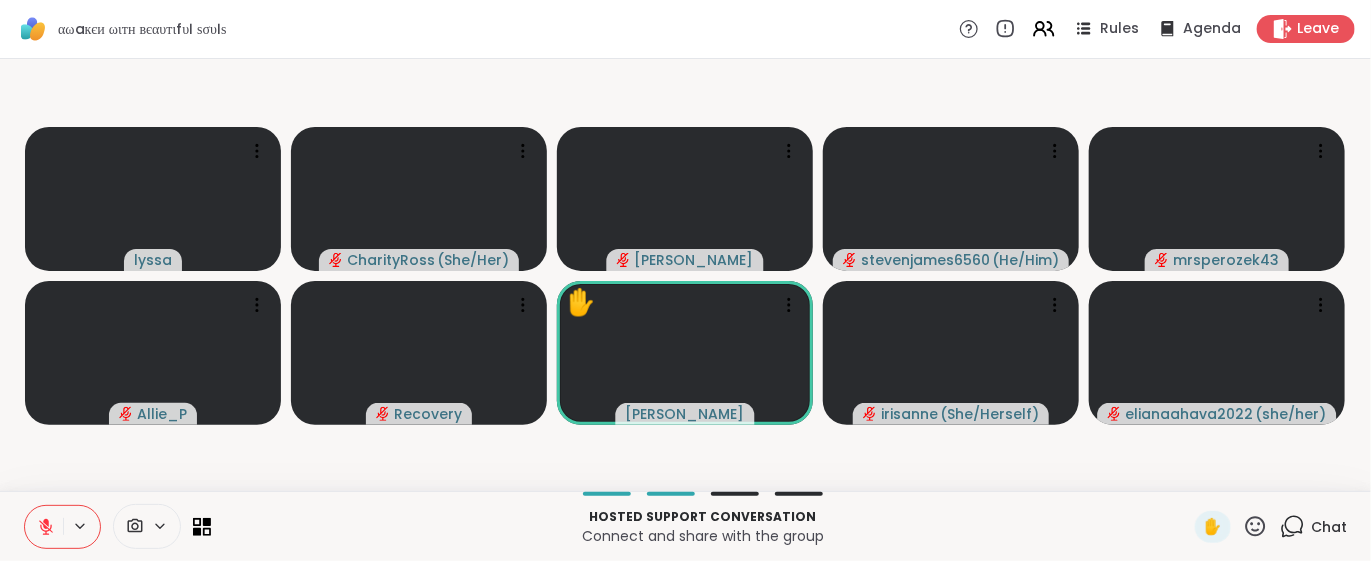 click 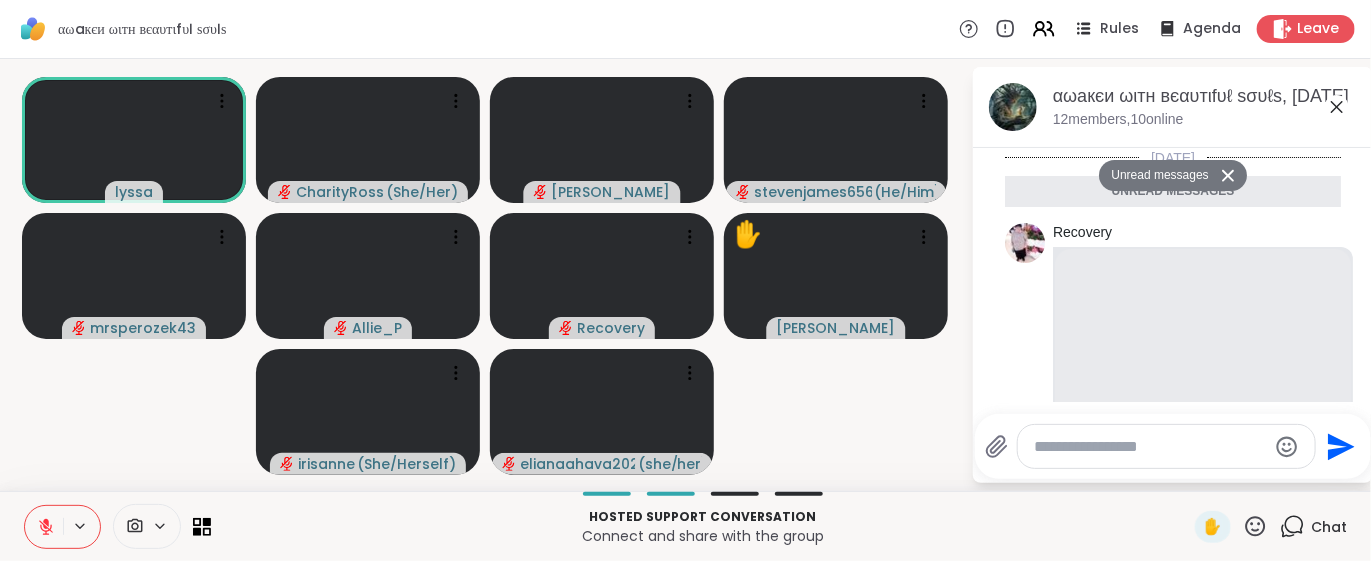 scroll, scrollTop: 5184, scrollLeft: 0, axis: vertical 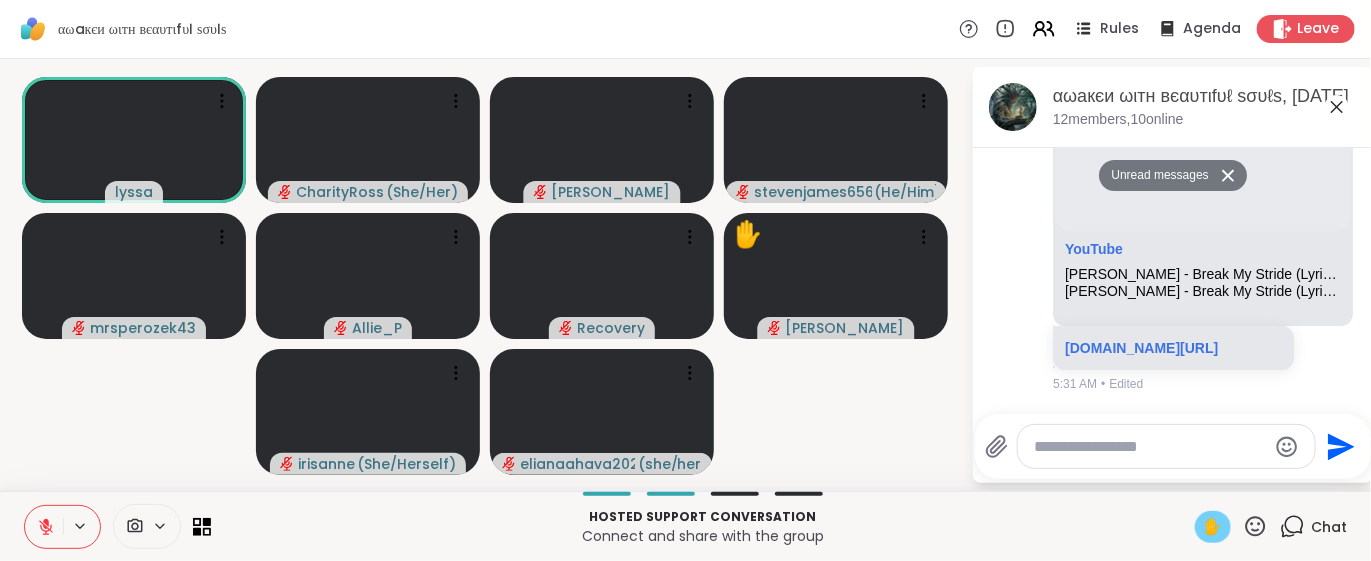 click 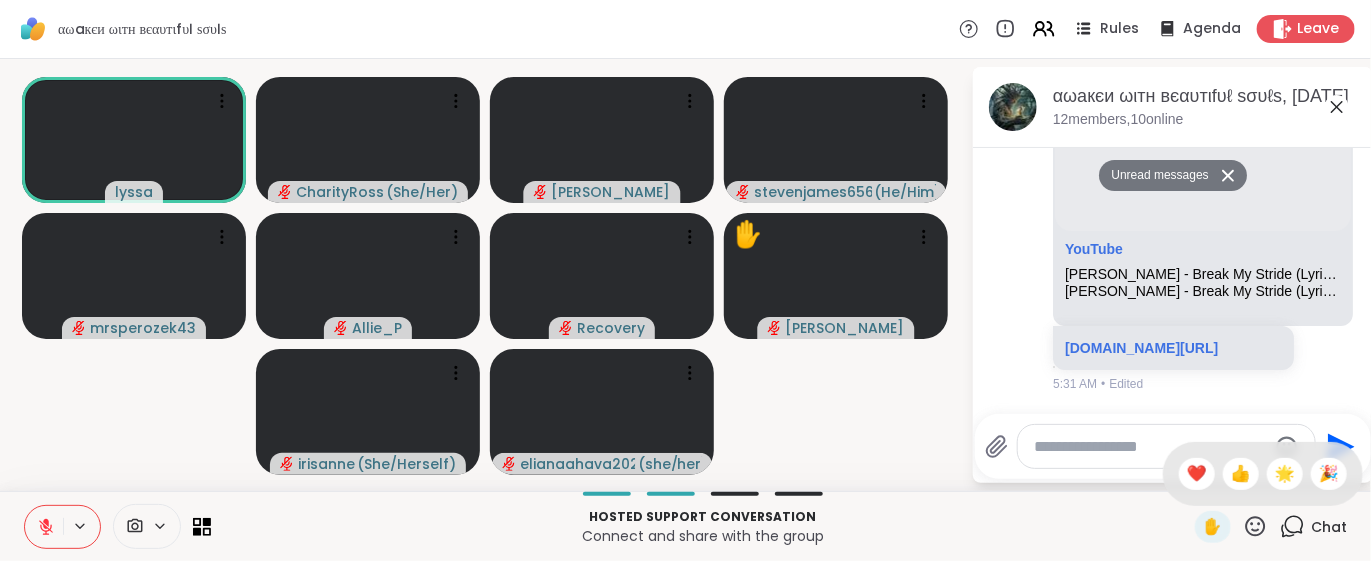 click on "❤️" at bounding box center [1197, 474] 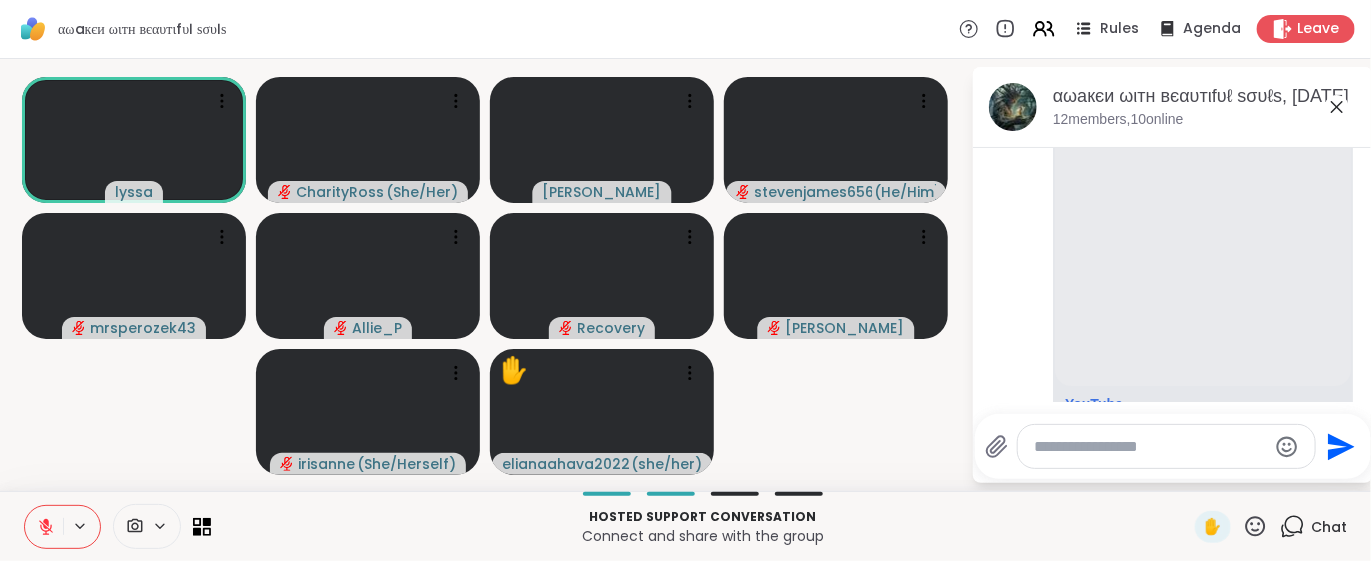 scroll, scrollTop: 3796, scrollLeft: 0, axis: vertical 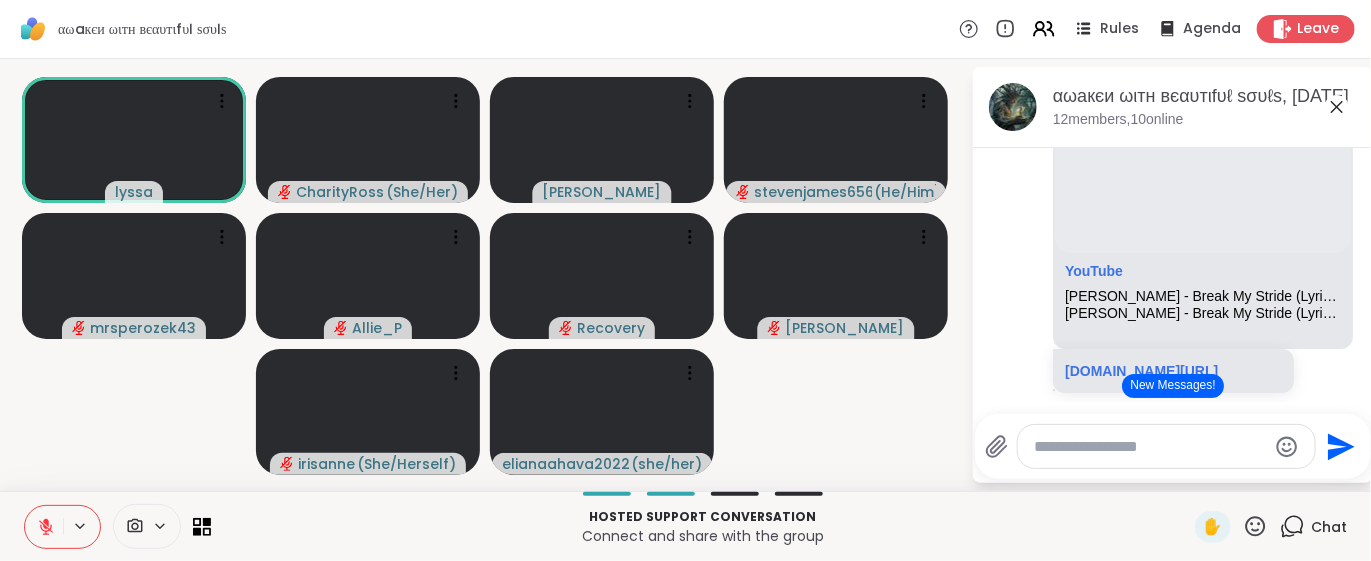 click on "New Messages!" at bounding box center (1172, 386) 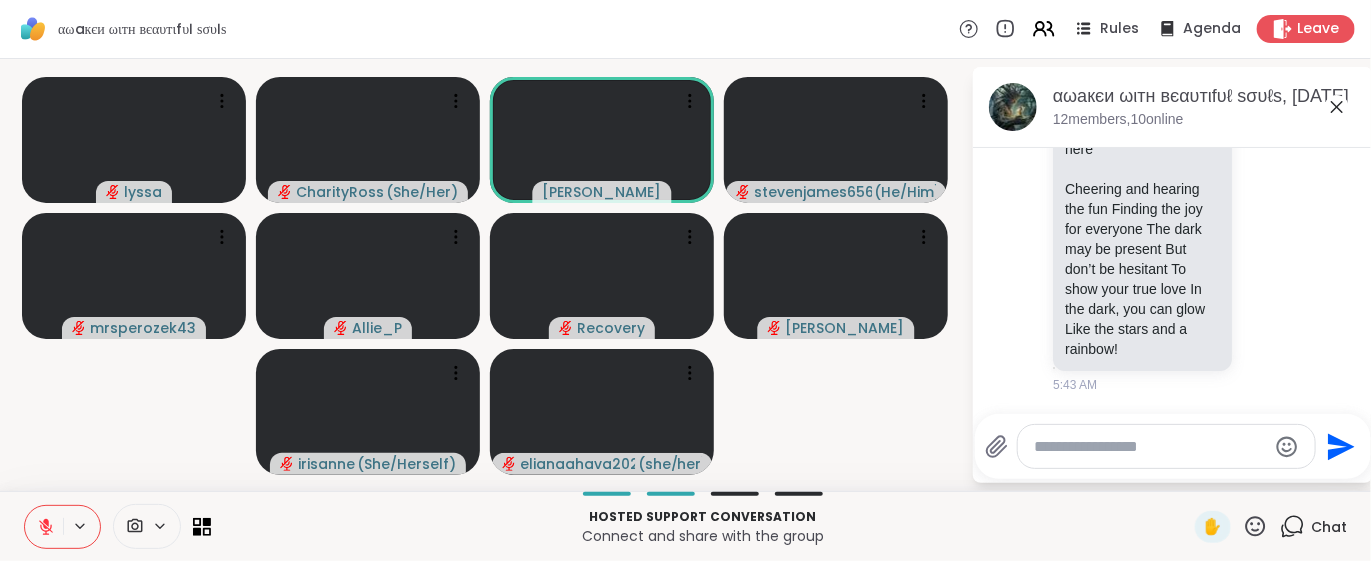 scroll, scrollTop: 6497, scrollLeft: 0, axis: vertical 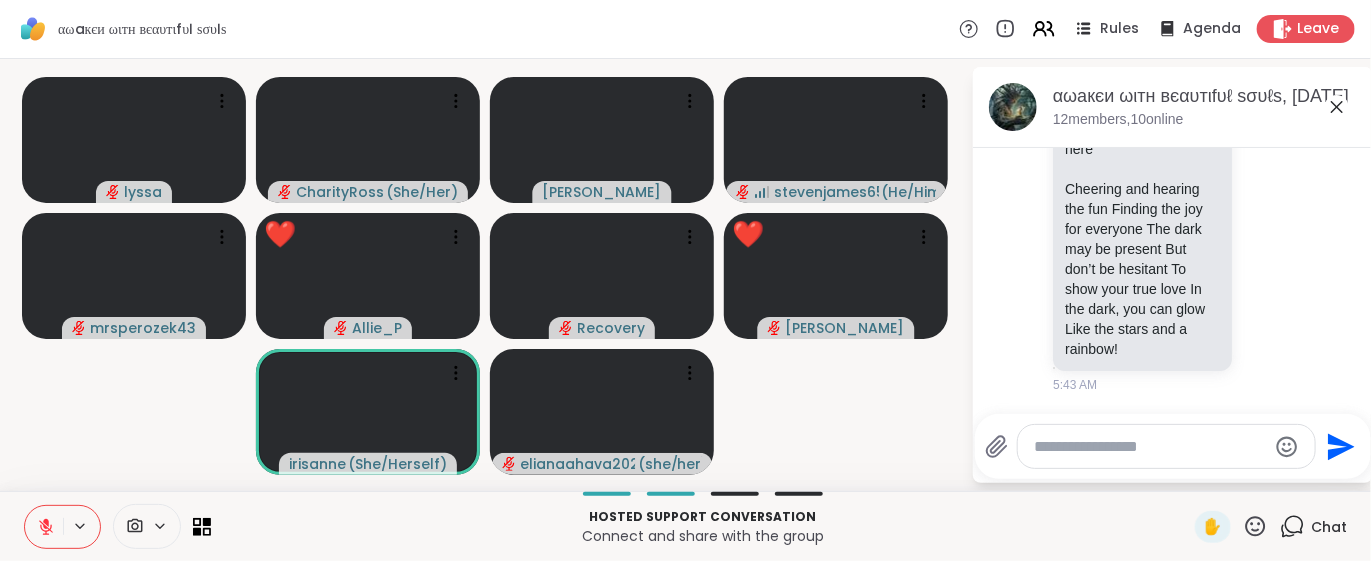 click 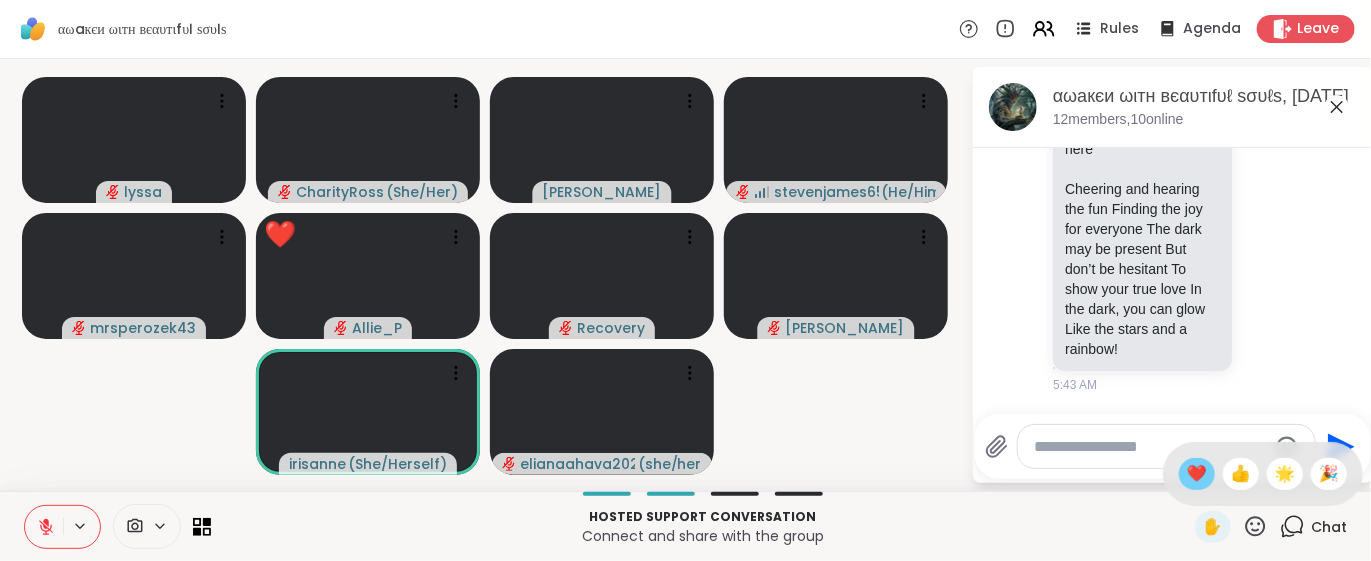 click on "❤️" at bounding box center [1197, 474] 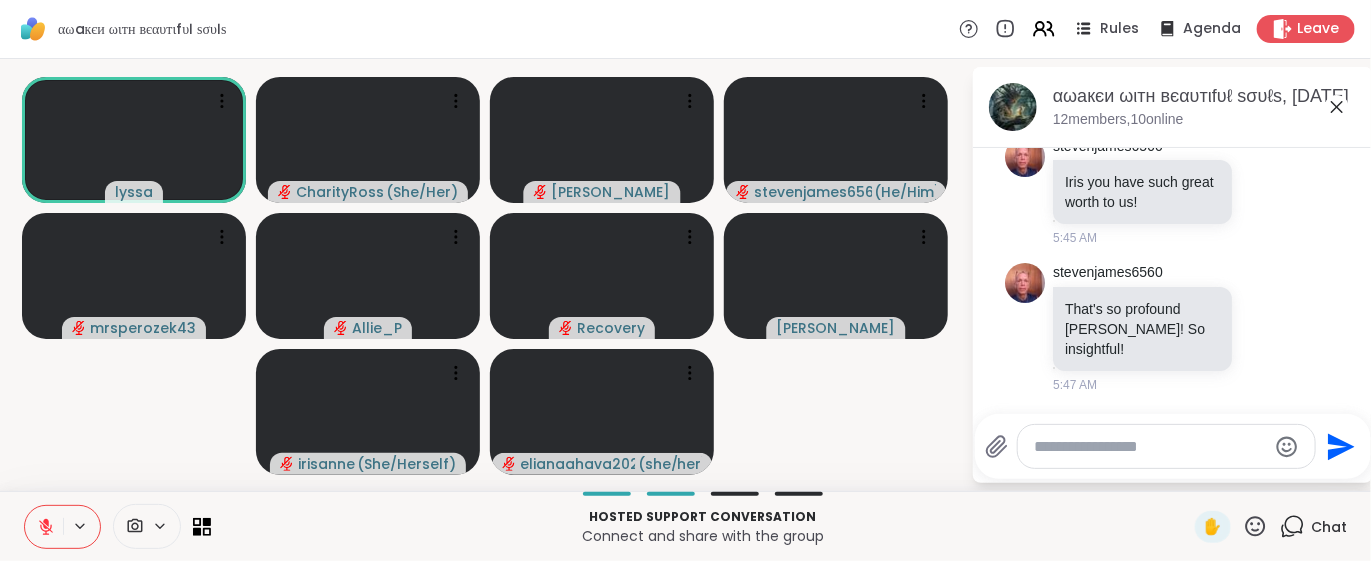 scroll, scrollTop: 6749, scrollLeft: 0, axis: vertical 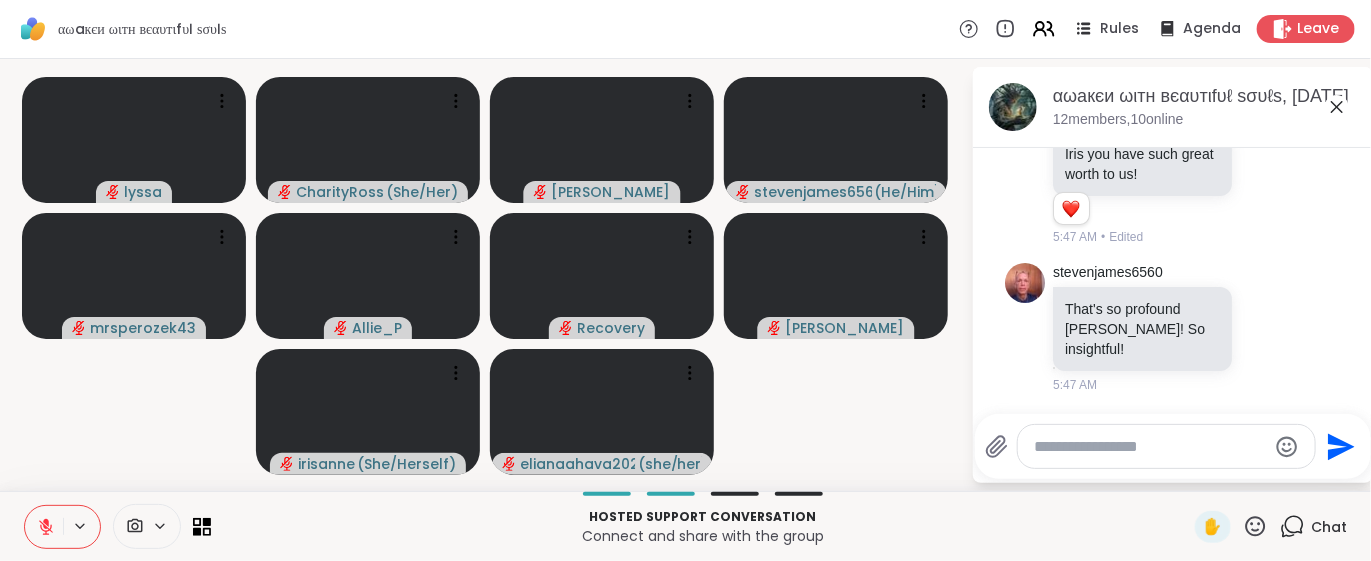 click 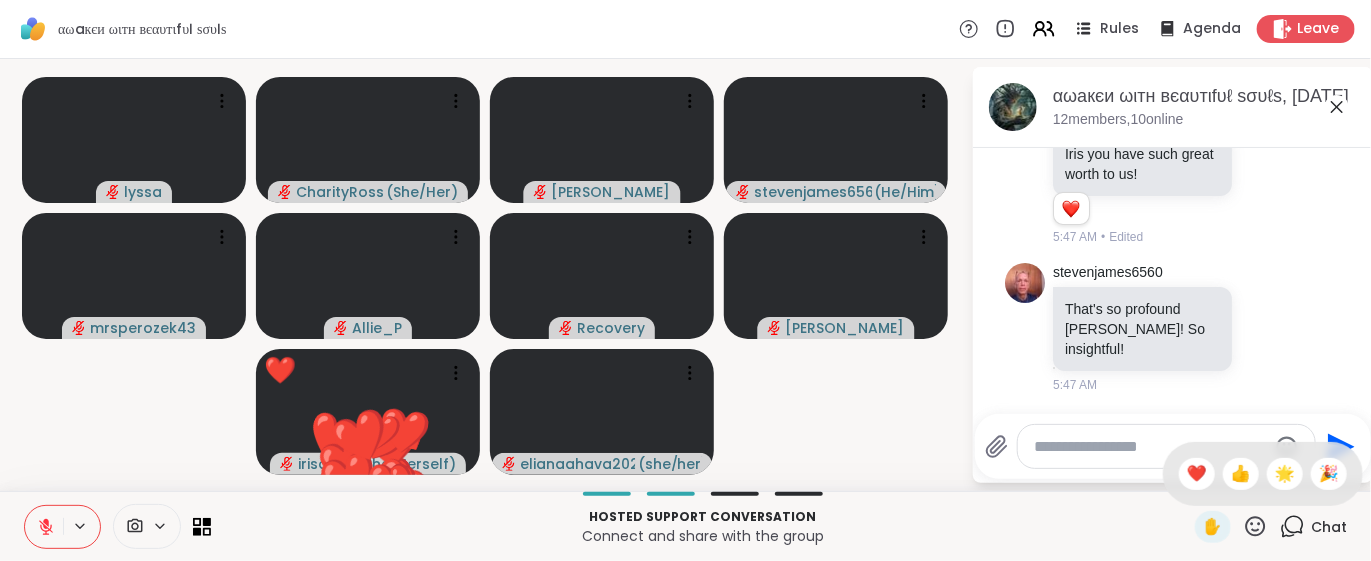 click on "❤️" at bounding box center [1197, 474] 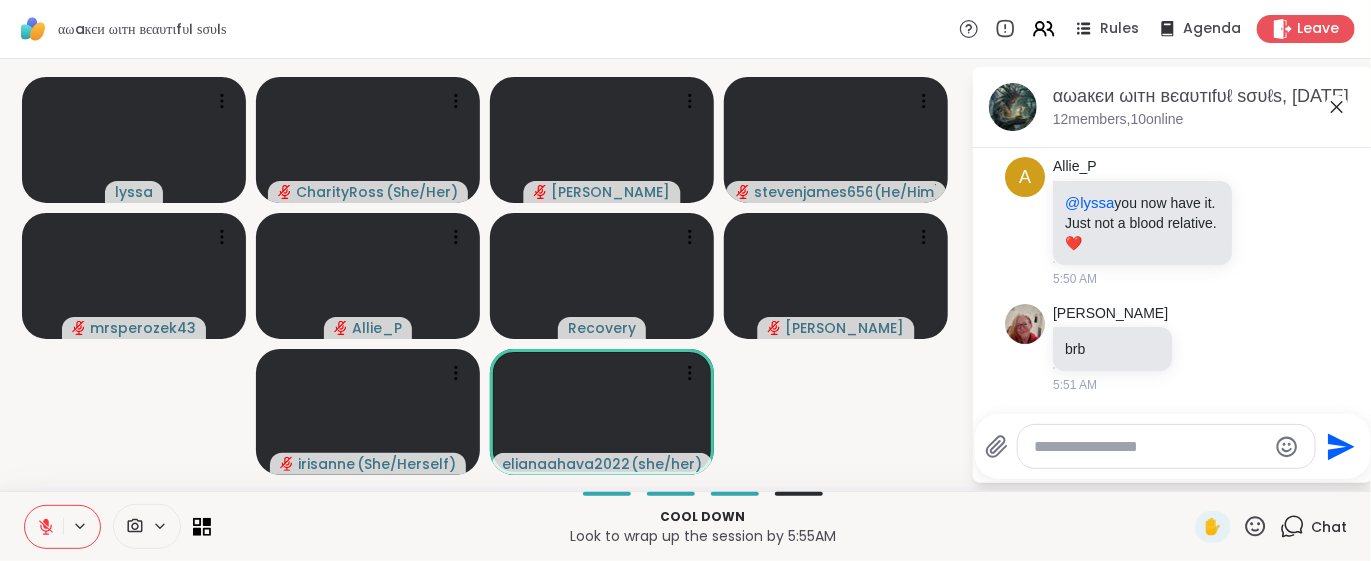 scroll, scrollTop: 7060, scrollLeft: 0, axis: vertical 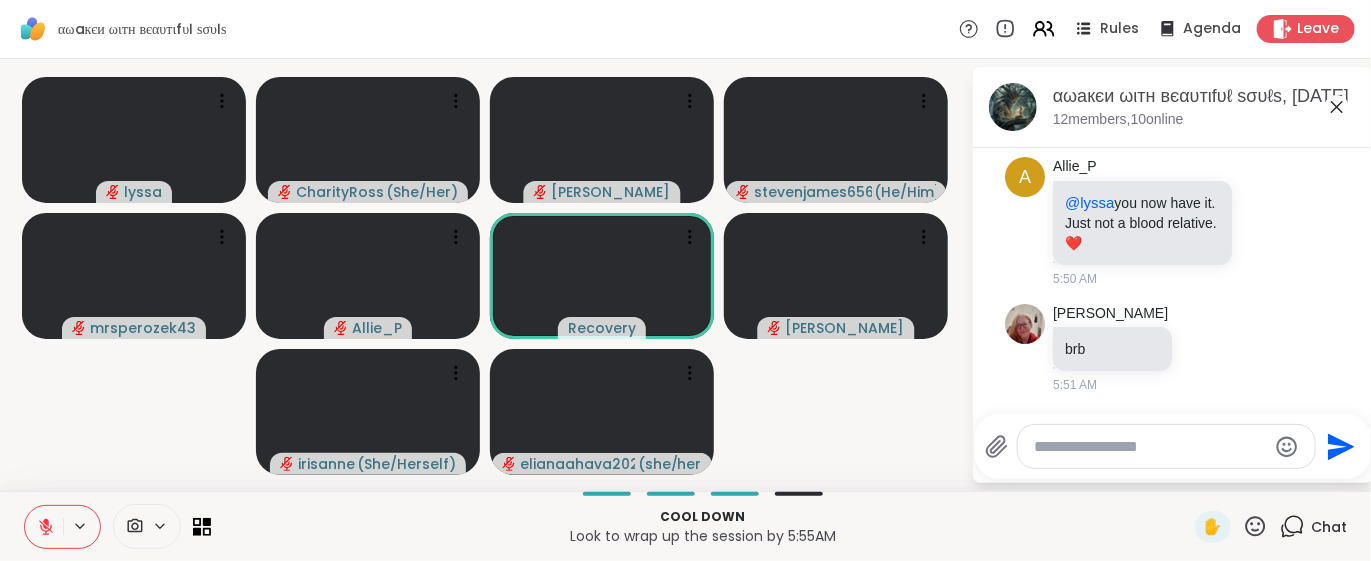 click 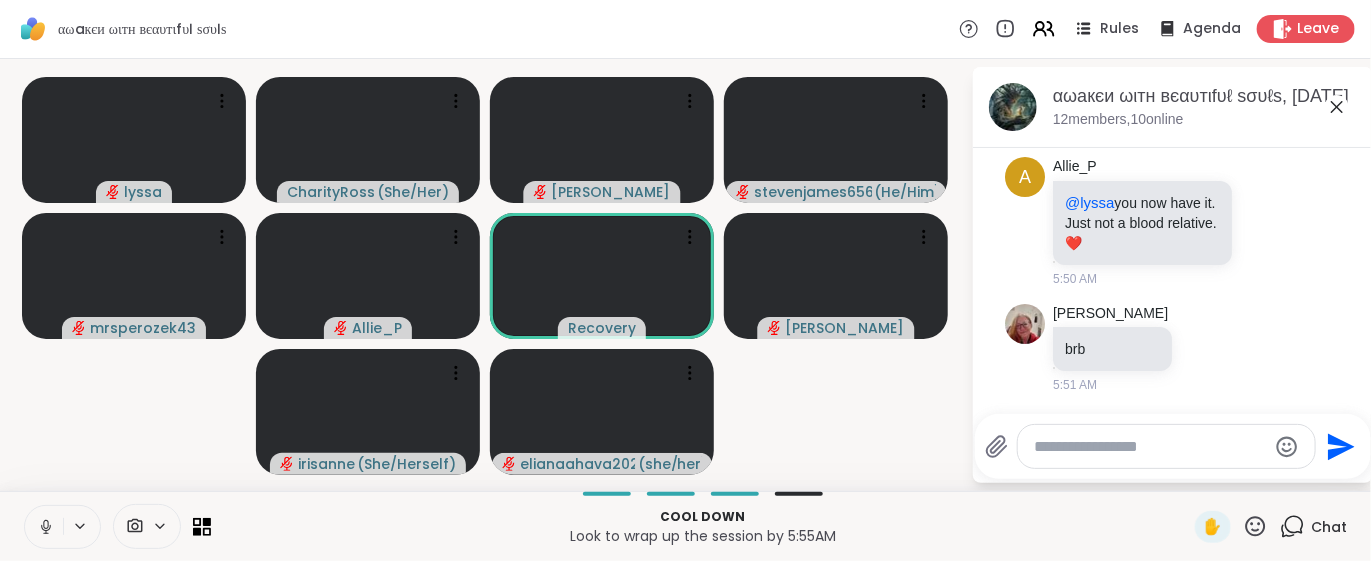 scroll, scrollTop: 6127, scrollLeft: 0, axis: vertical 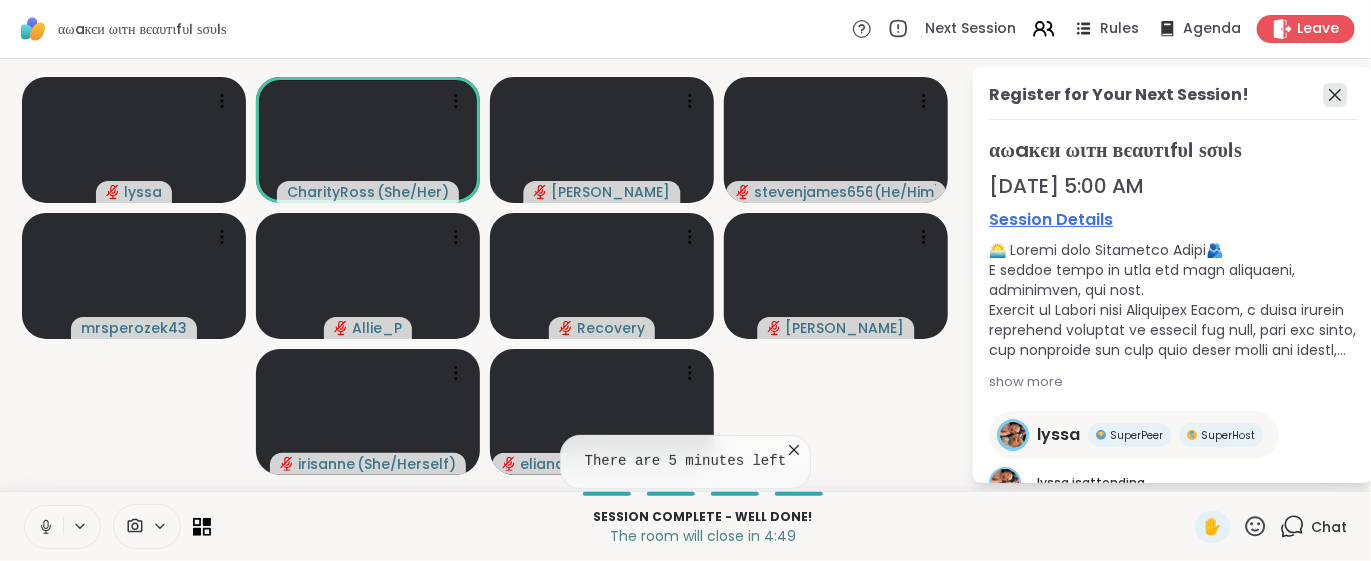 click 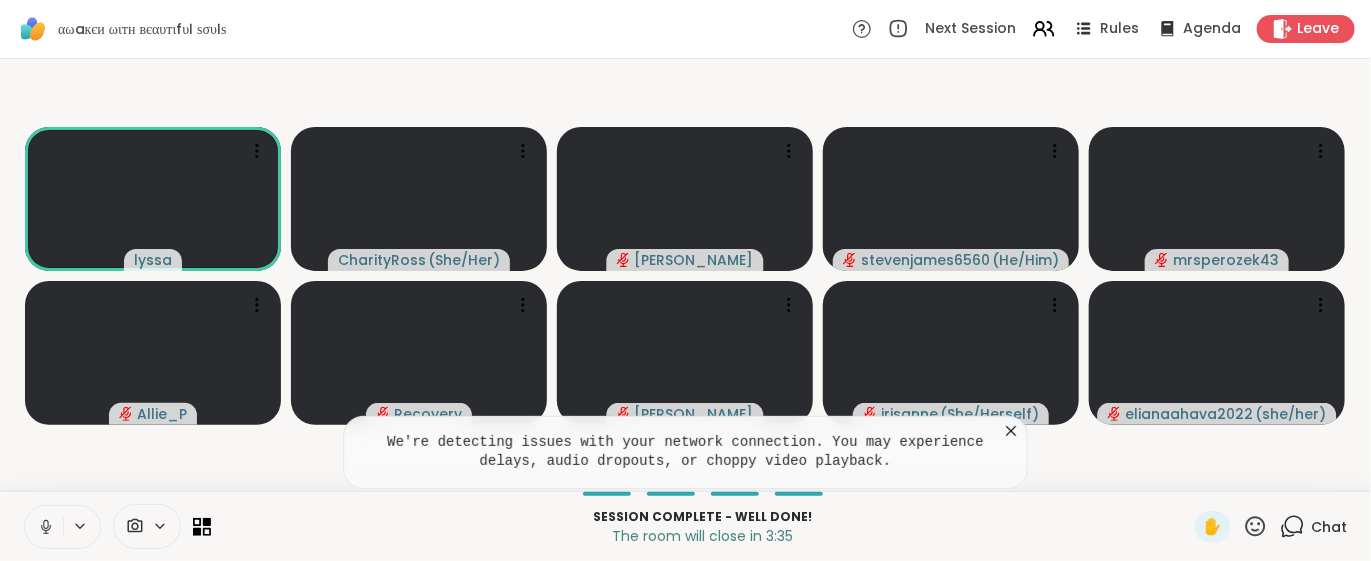 click 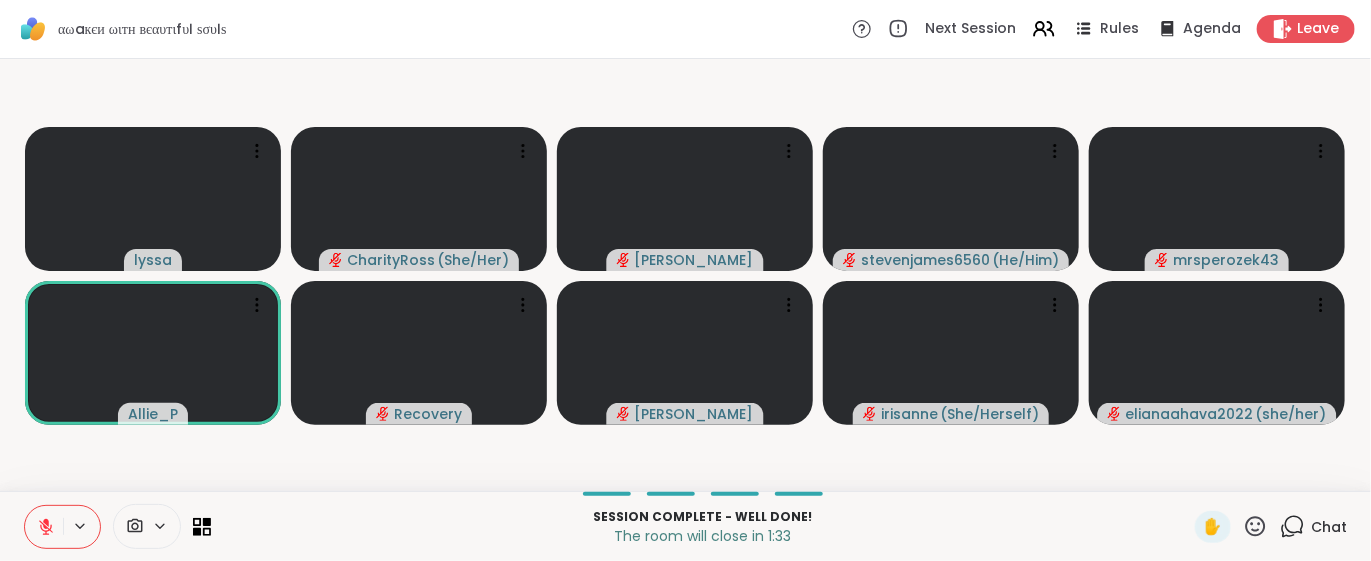 click 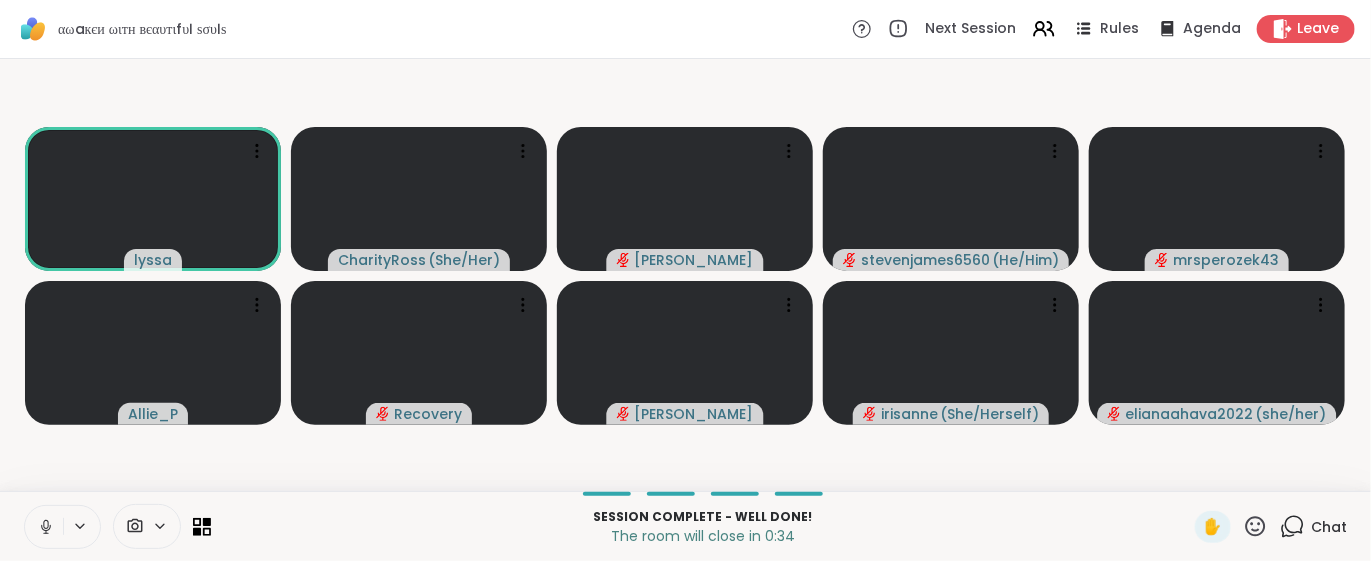 click 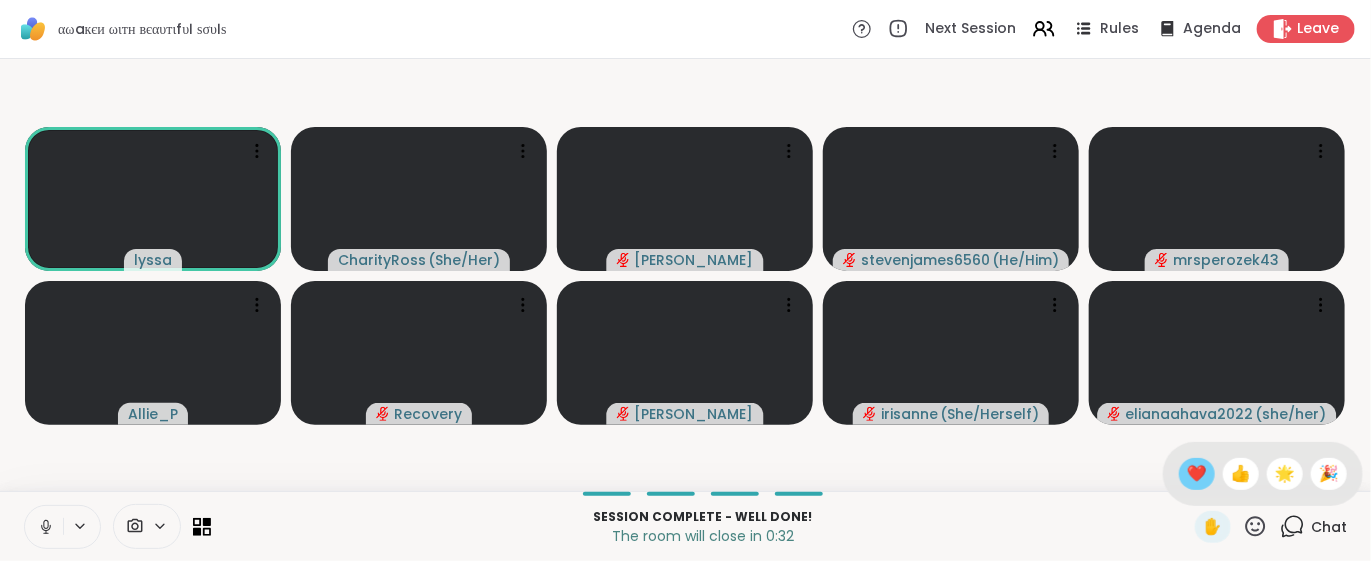 click on "❤️" at bounding box center (1197, 474) 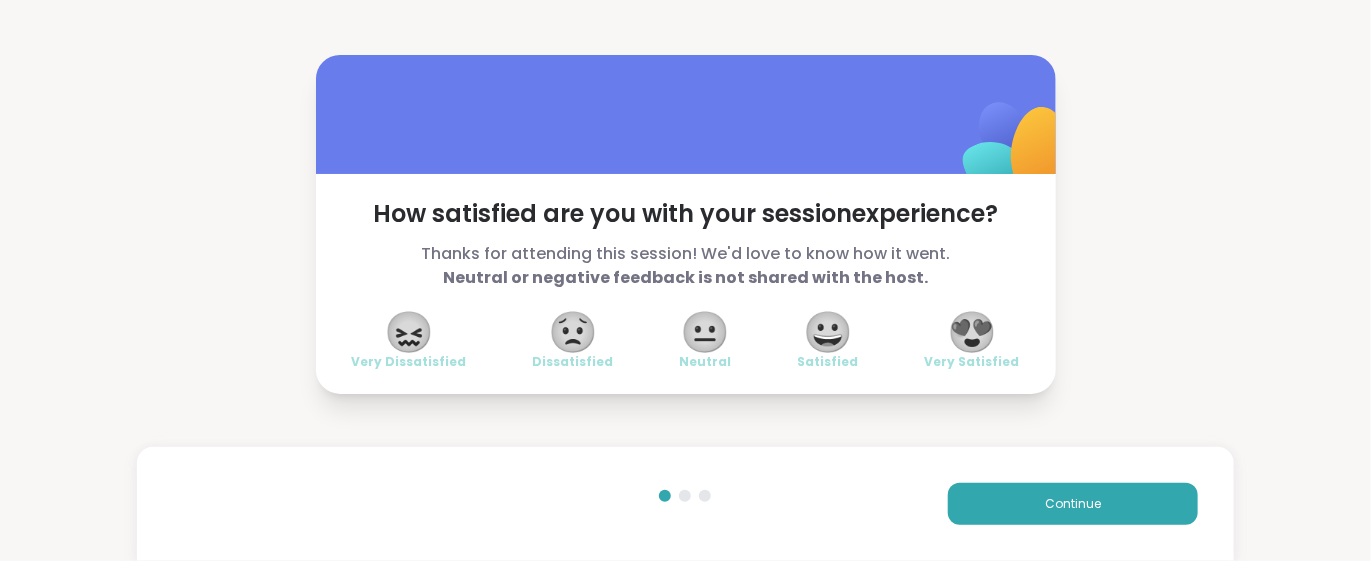 click on "😍" at bounding box center [972, 332] 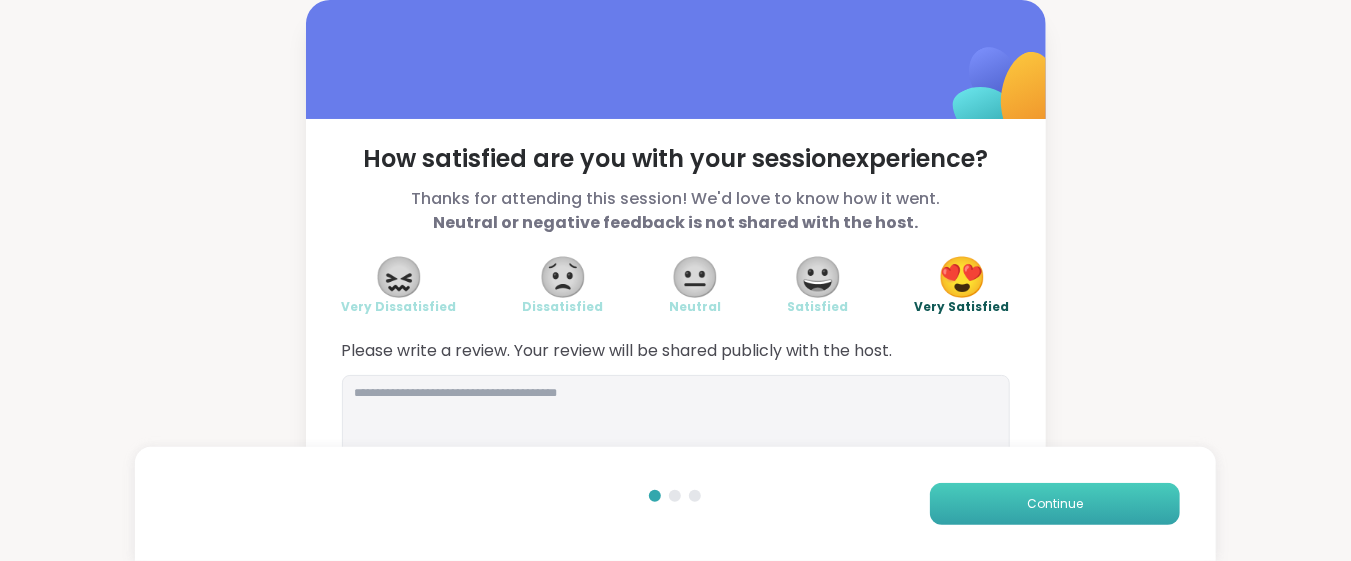 click on "Continue" at bounding box center [1055, 504] 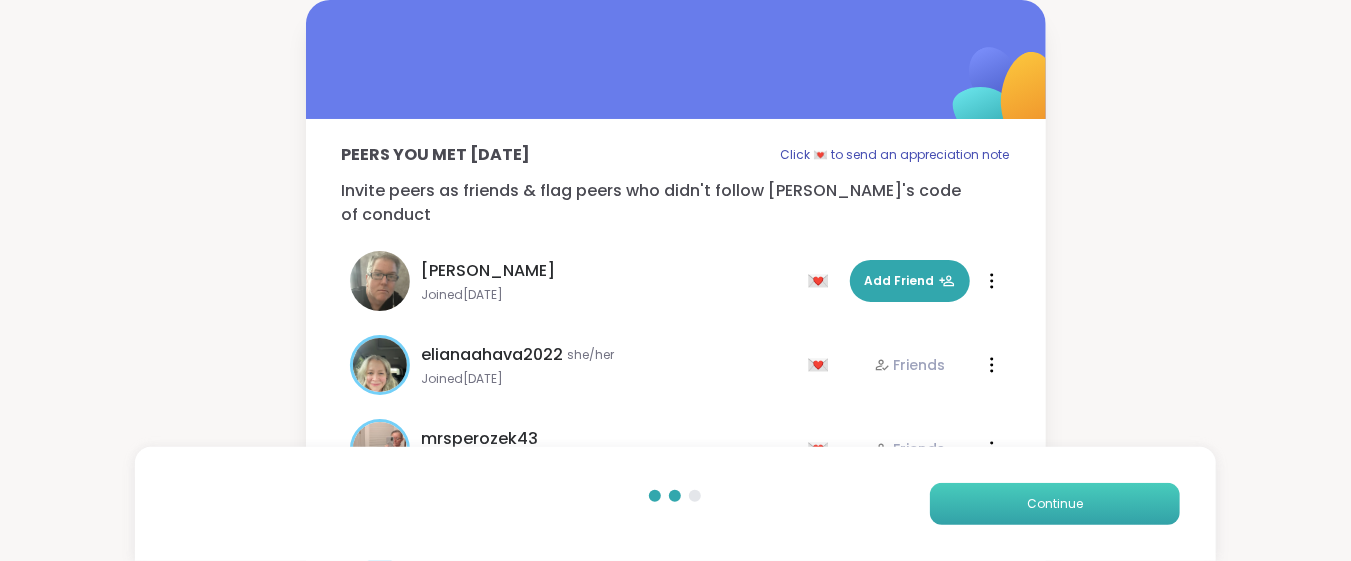 click on "Continue" at bounding box center [1055, 504] 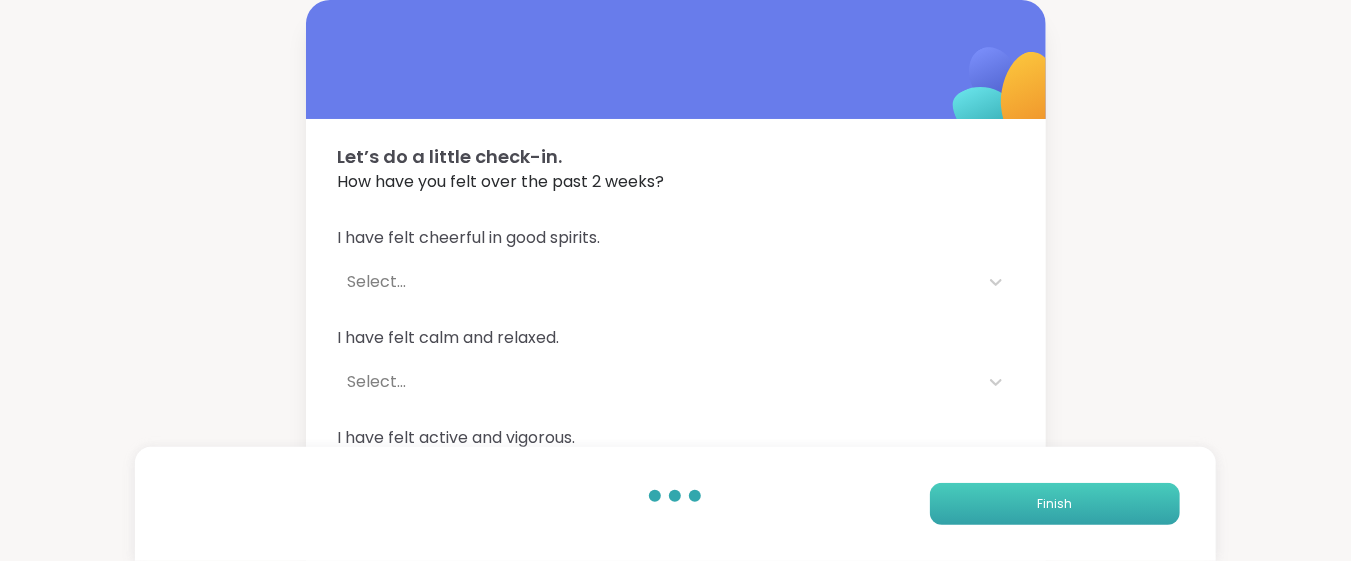 click on "Finish" at bounding box center [1055, 504] 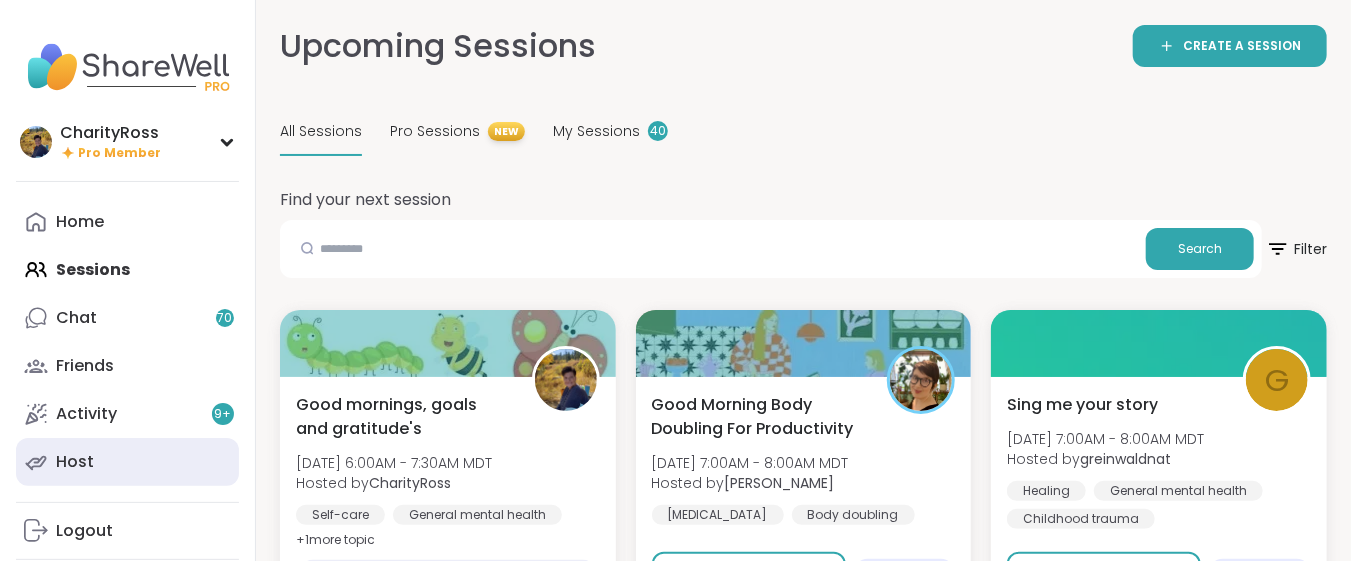 click on "Host" at bounding box center [127, 462] 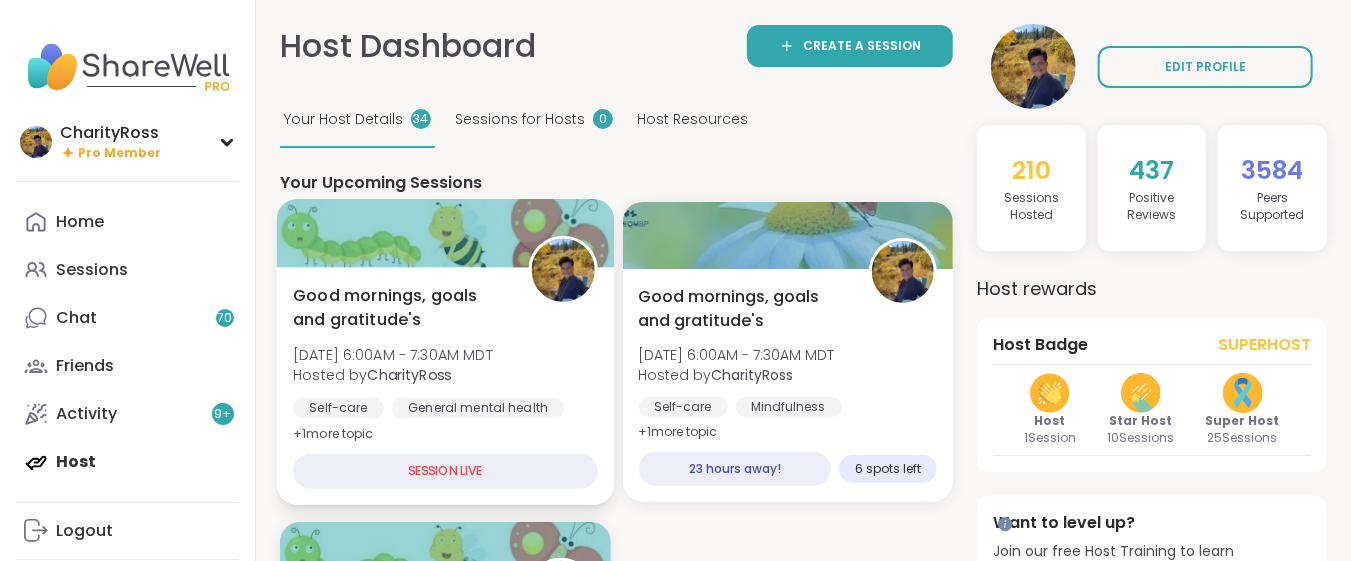 scroll, scrollTop: 0, scrollLeft: 0, axis: both 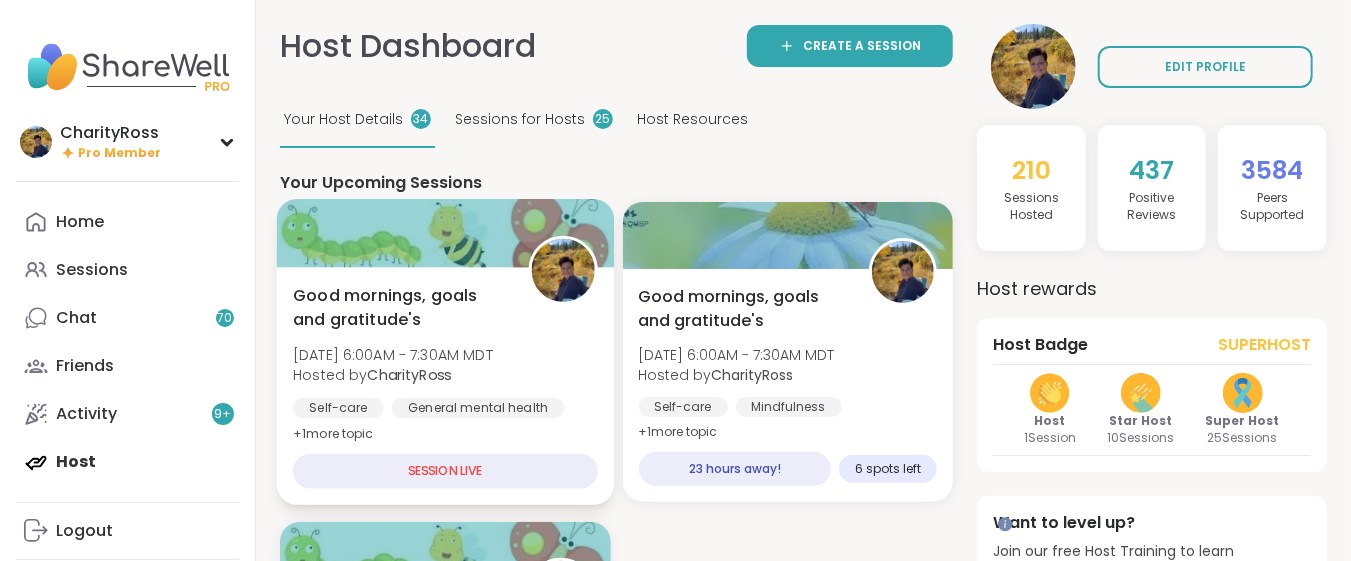 click on "Good mornings, goals and gratitude's Thu, Jul 24 | 6:00AM - 7:30AM MDT Hosted by  CharityRoss Self-care General mental health Goal-setting + 1  more topic" at bounding box center [445, 365] 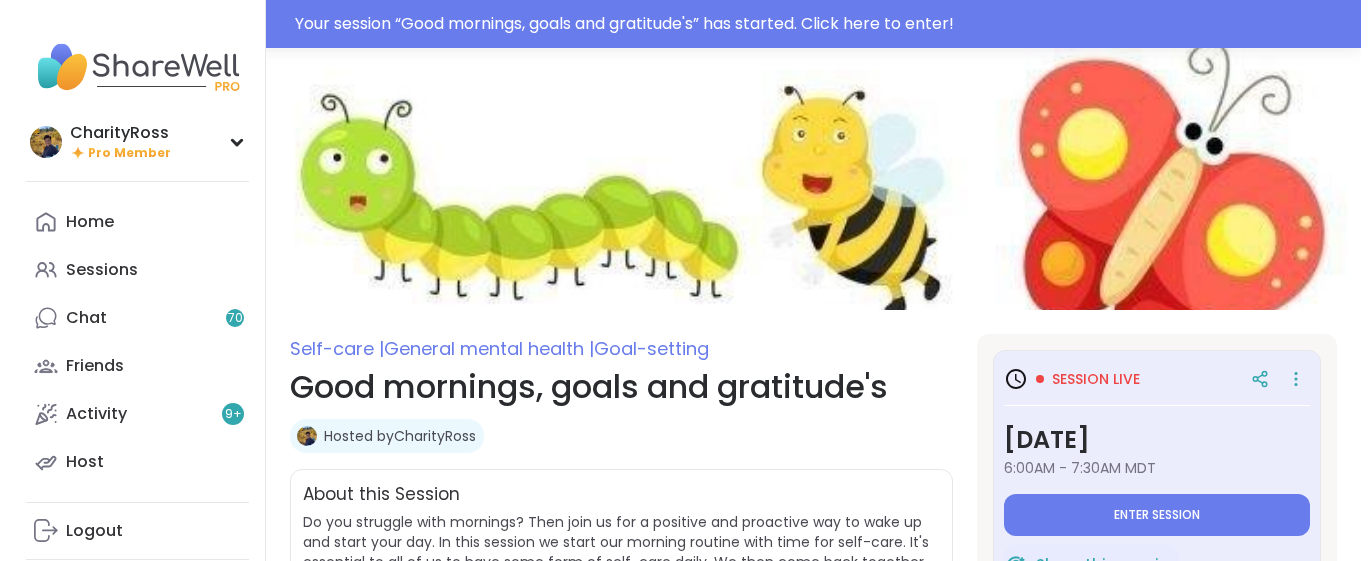 scroll, scrollTop: 0, scrollLeft: 0, axis: both 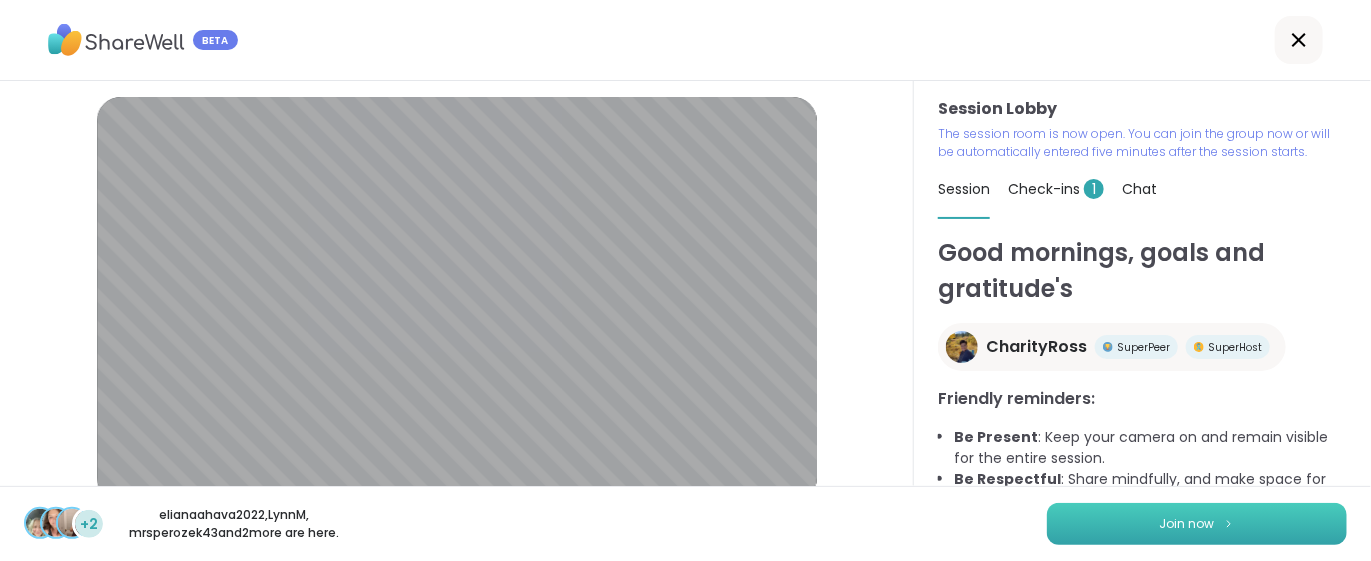 click on "Join now" at bounding box center [1197, 524] 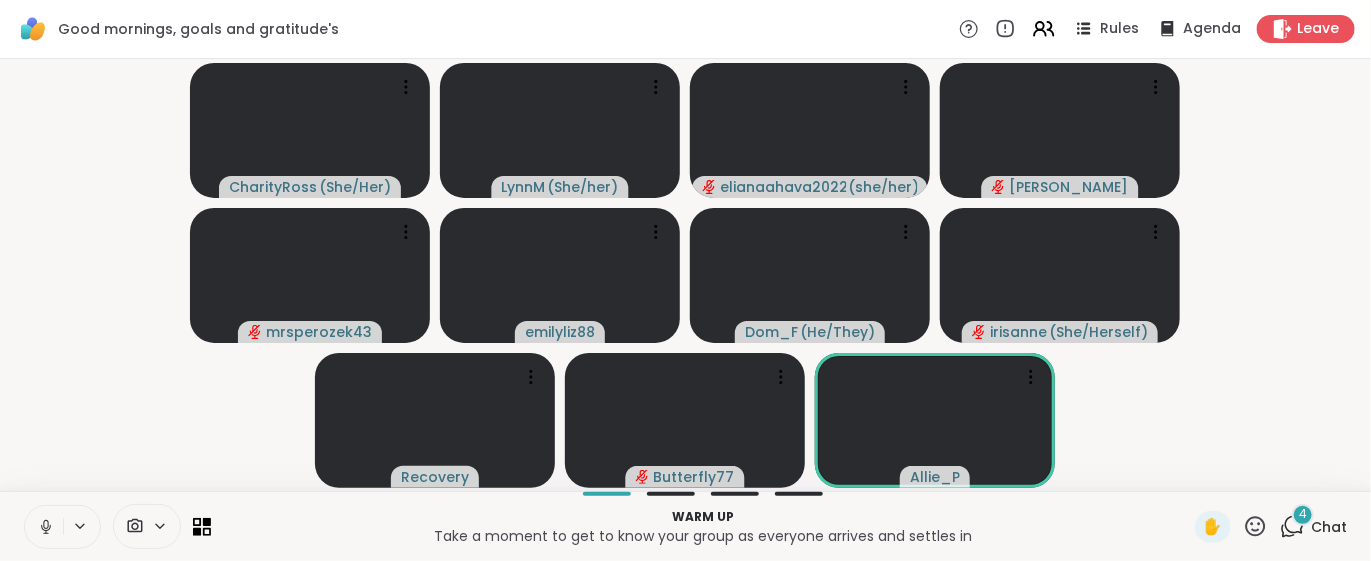 click 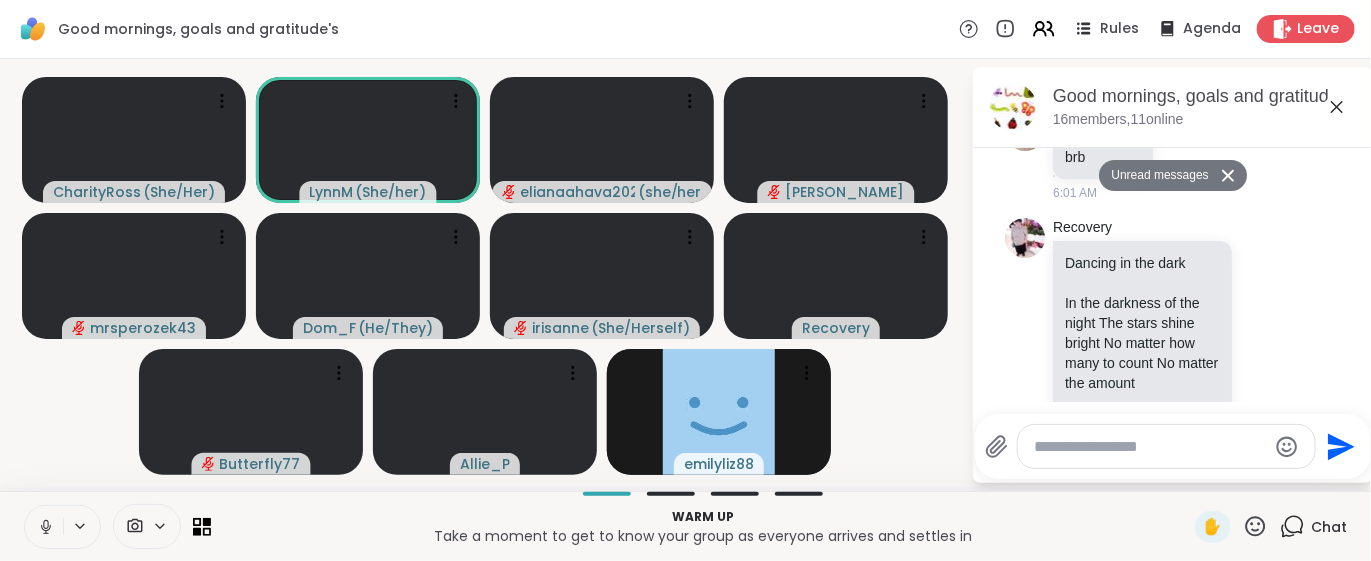 scroll, scrollTop: 1810, scrollLeft: 0, axis: vertical 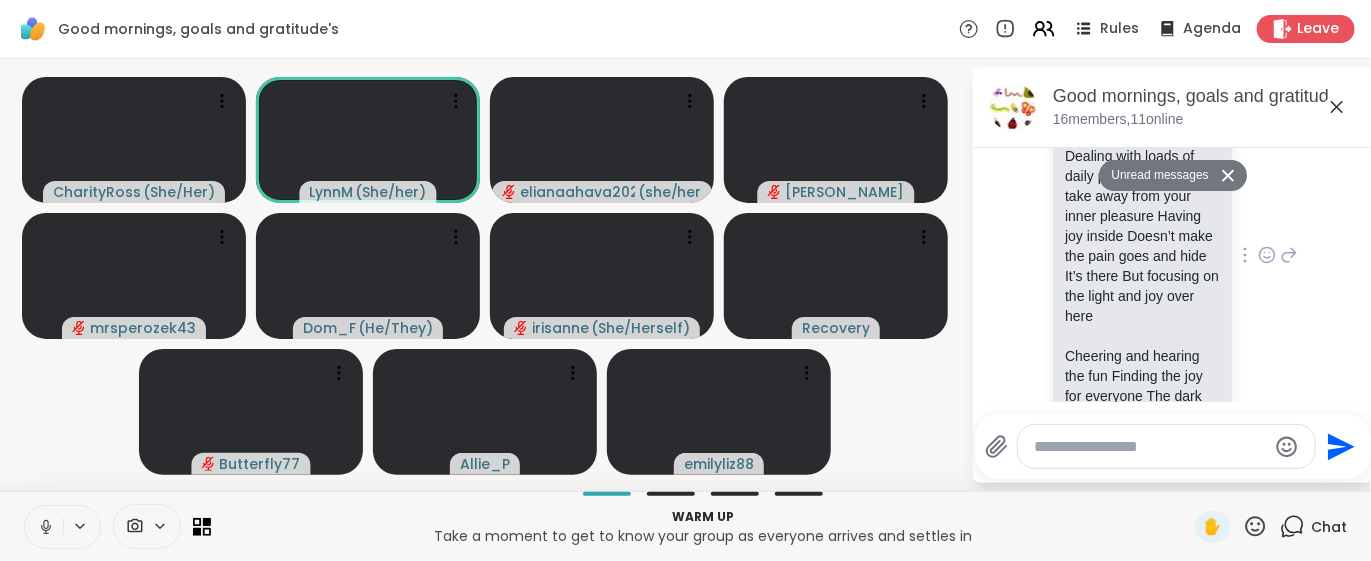 click 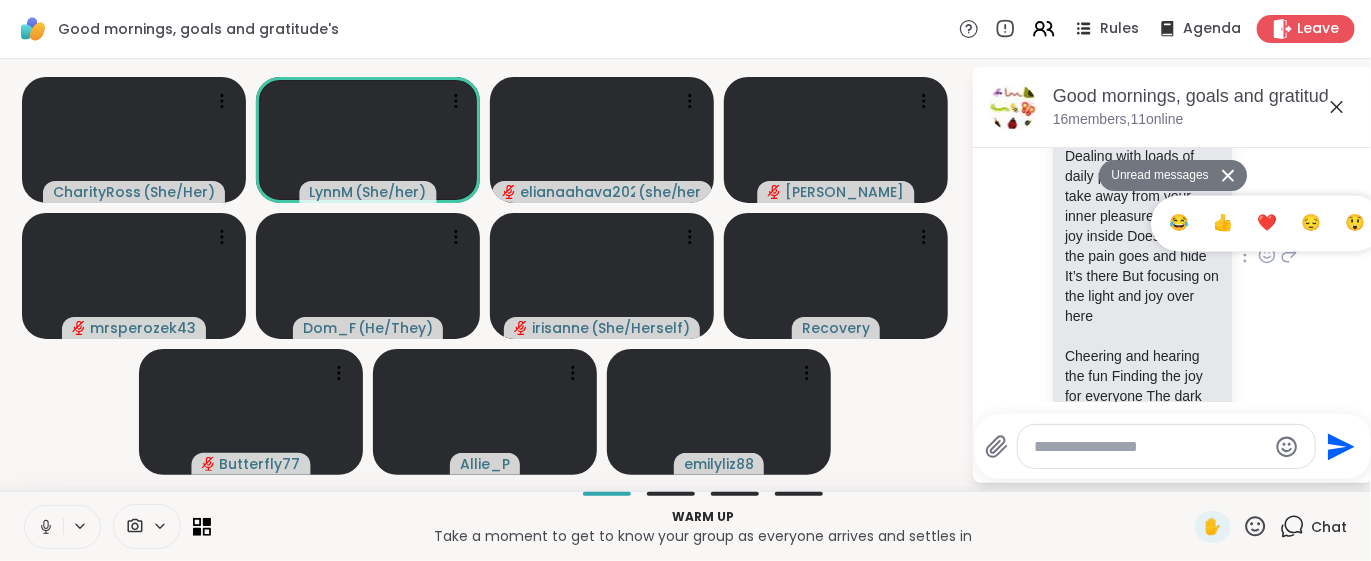 click on "❤️" at bounding box center [1267, 223] 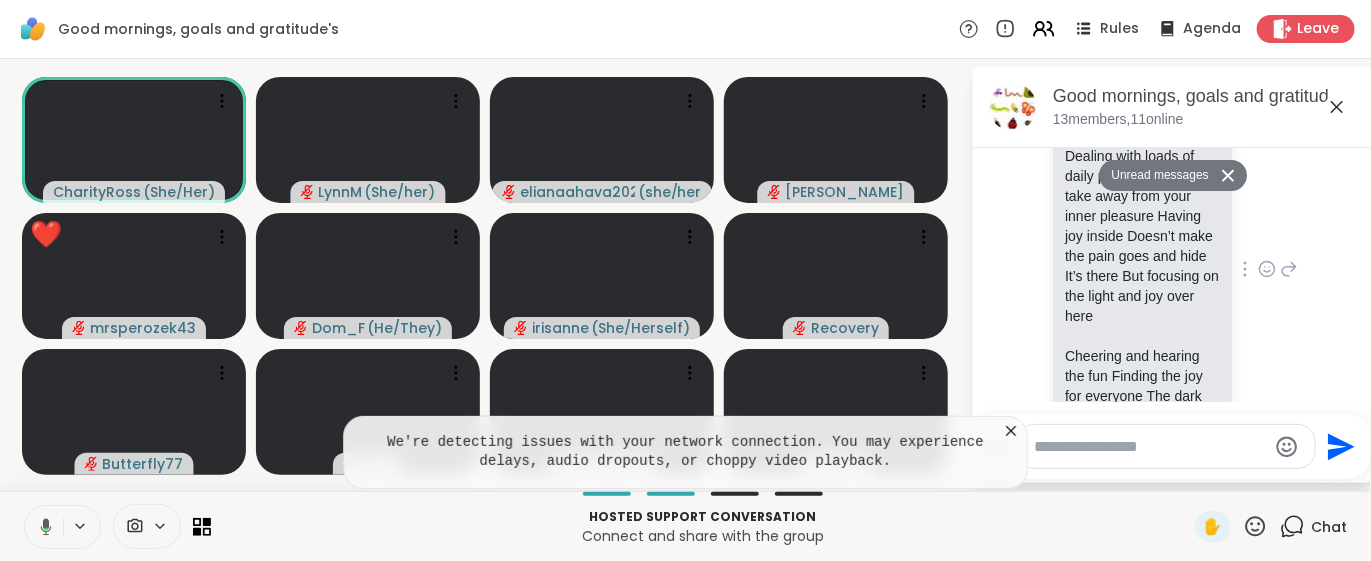 click 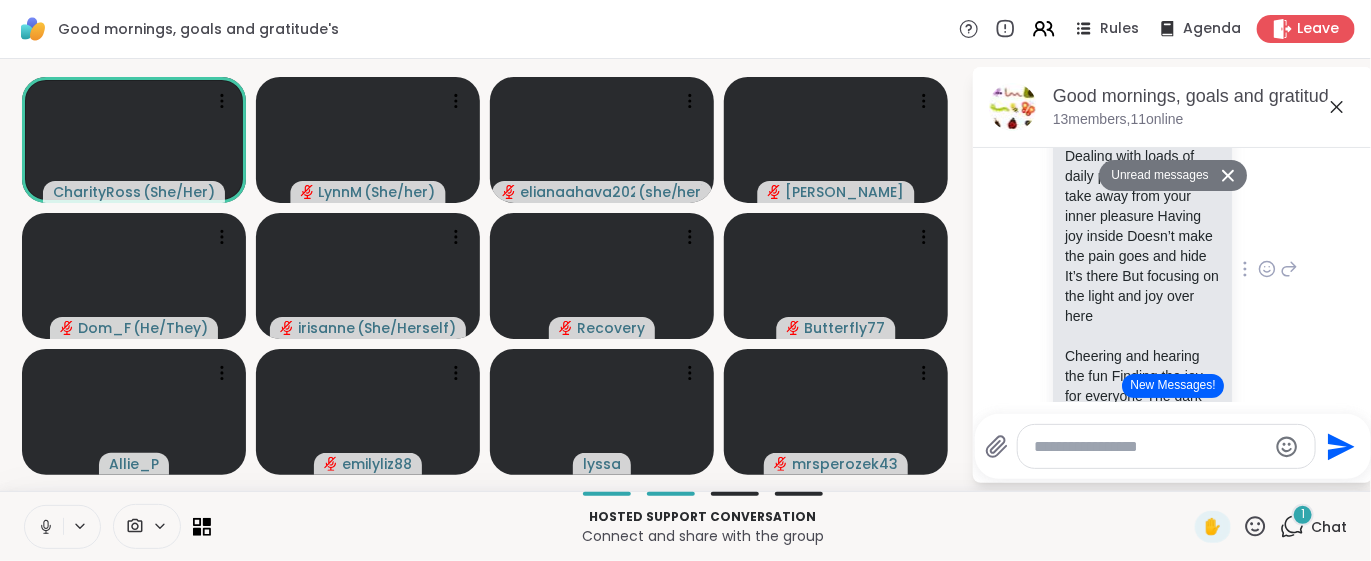 click 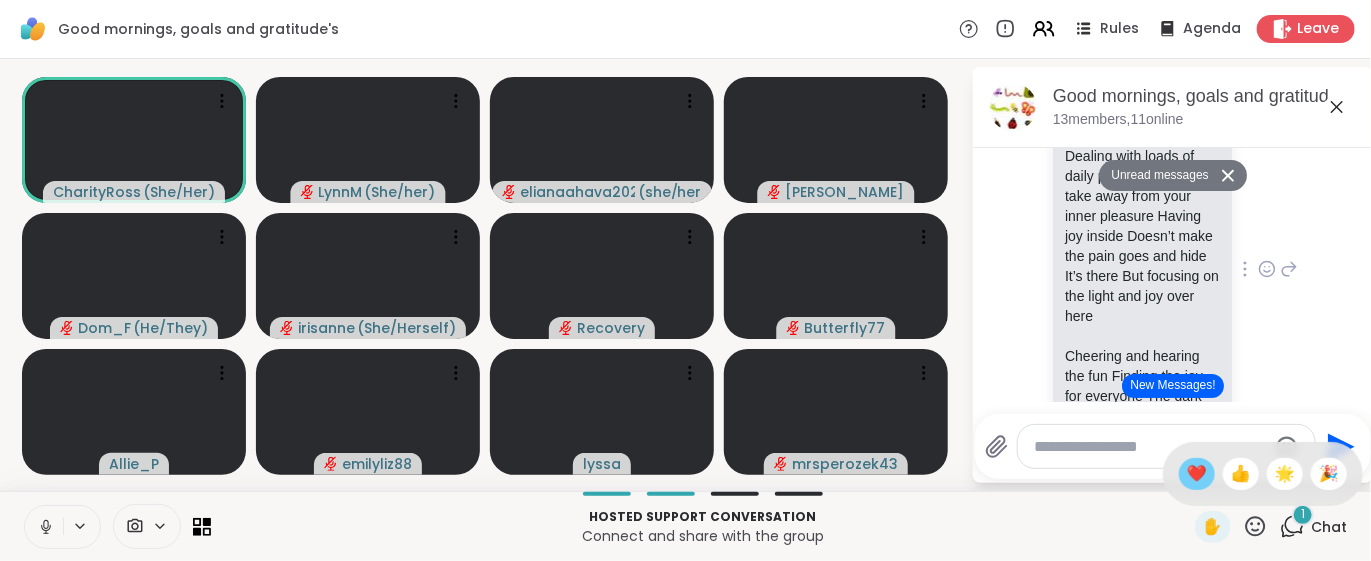 click on "❤️" at bounding box center (1197, 474) 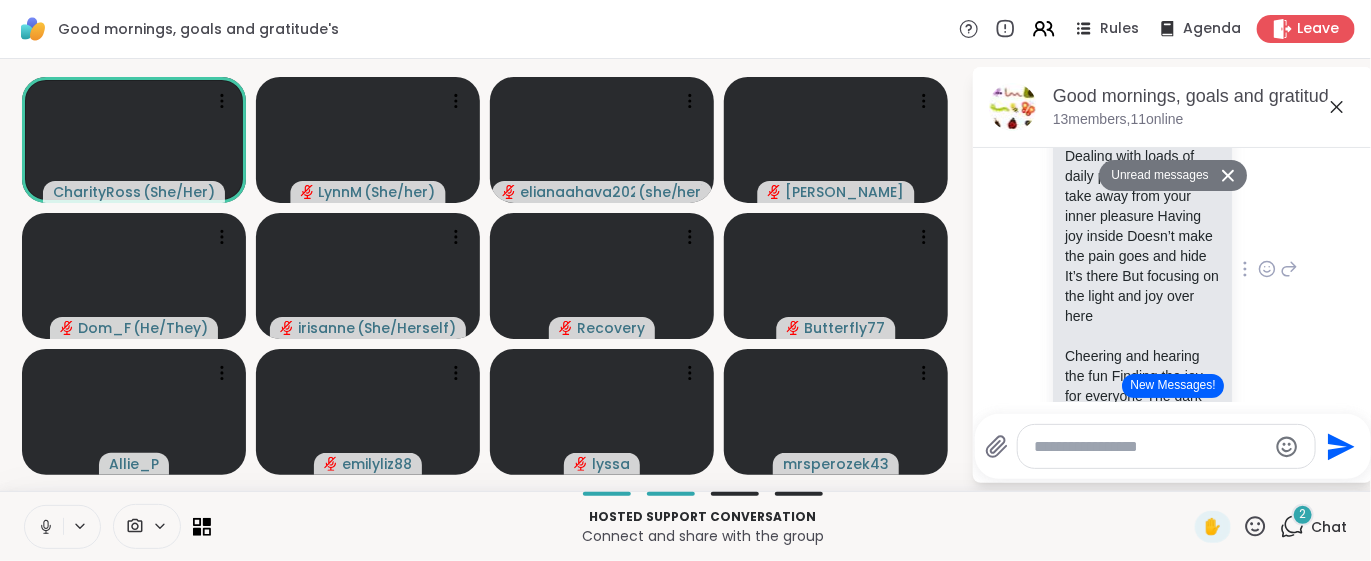 click 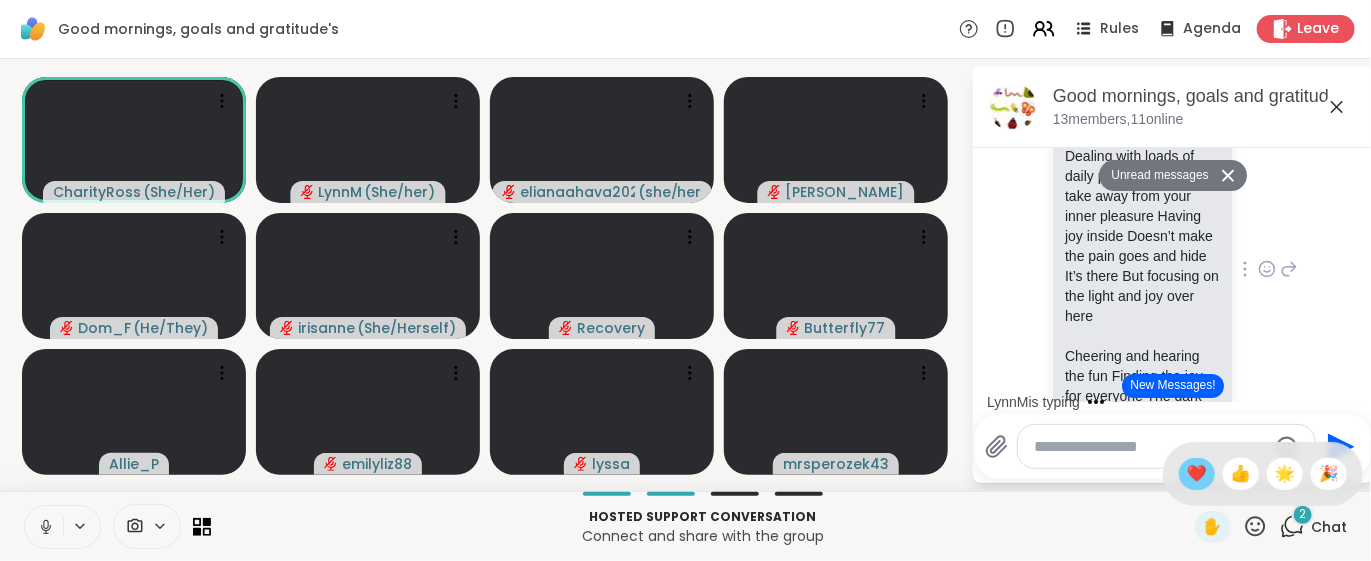 click on "❤️" at bounding box center [1197, 474] 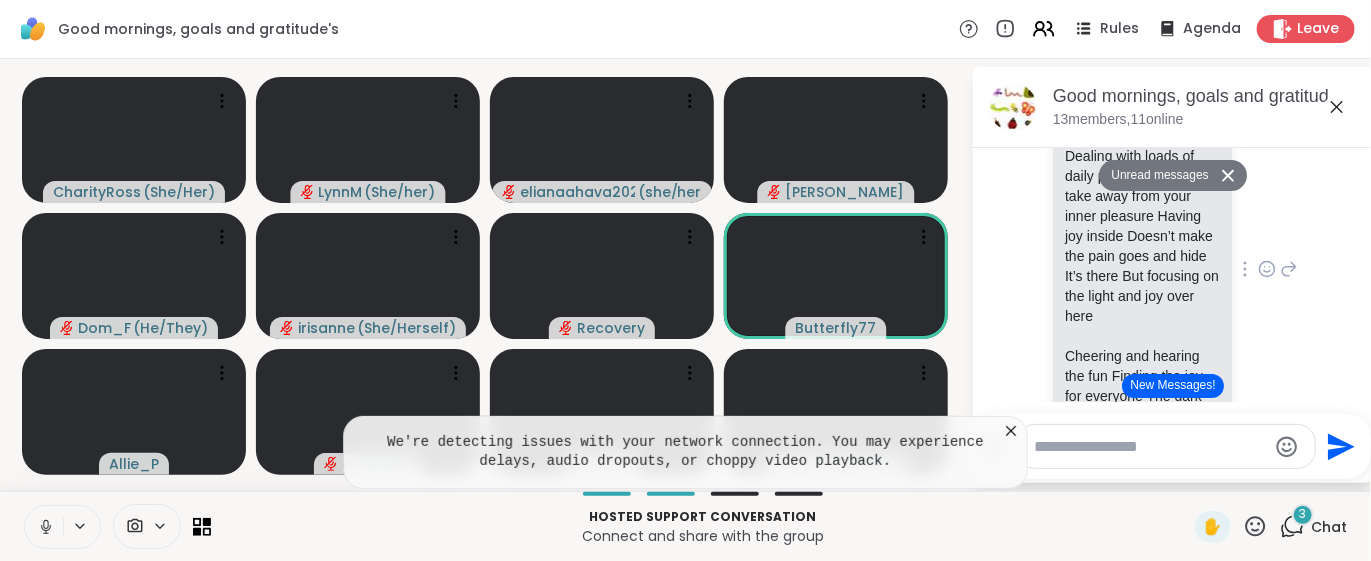 click 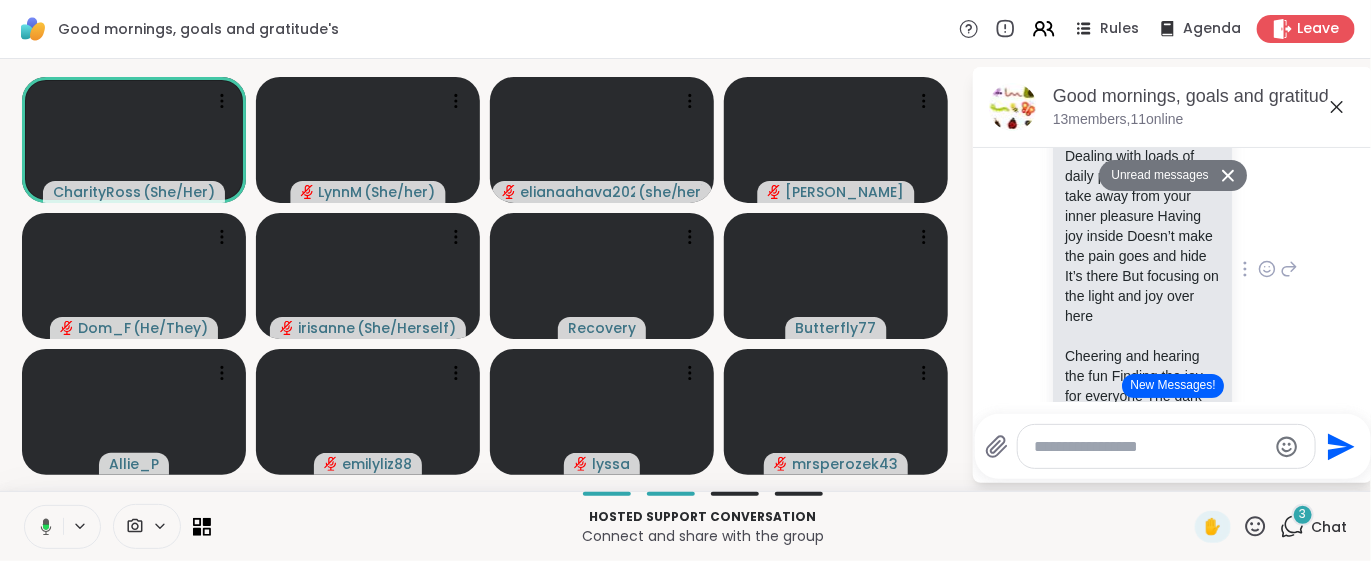 click 